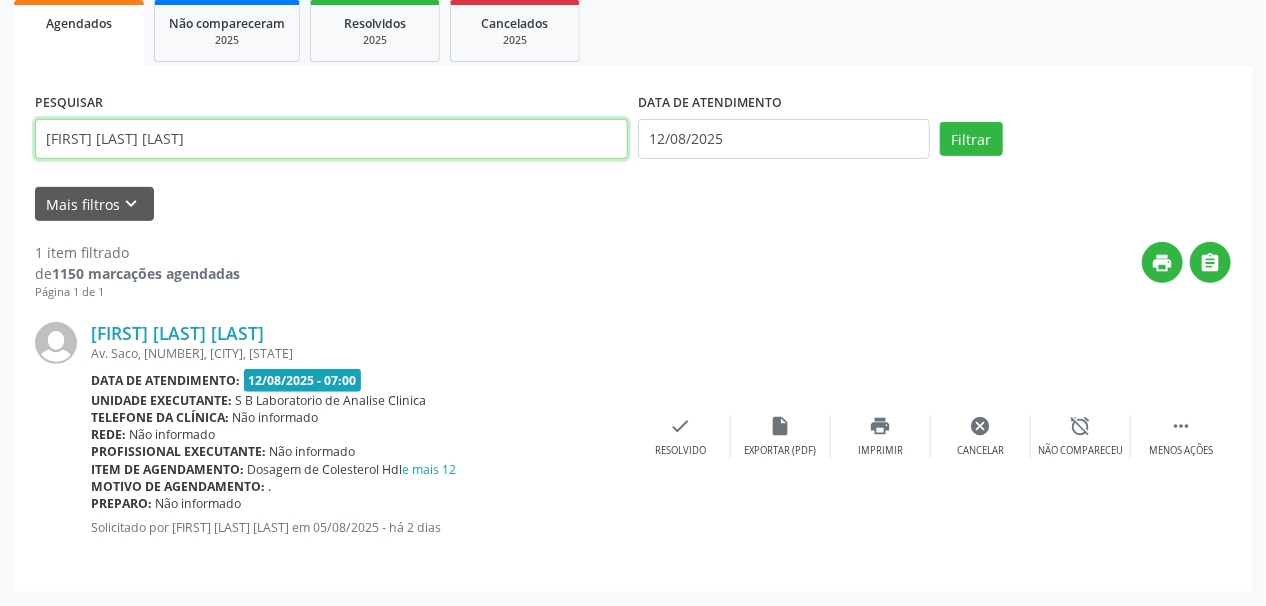 scroll, scrollTop: 299, scrollLeft: 0, axis: vertical 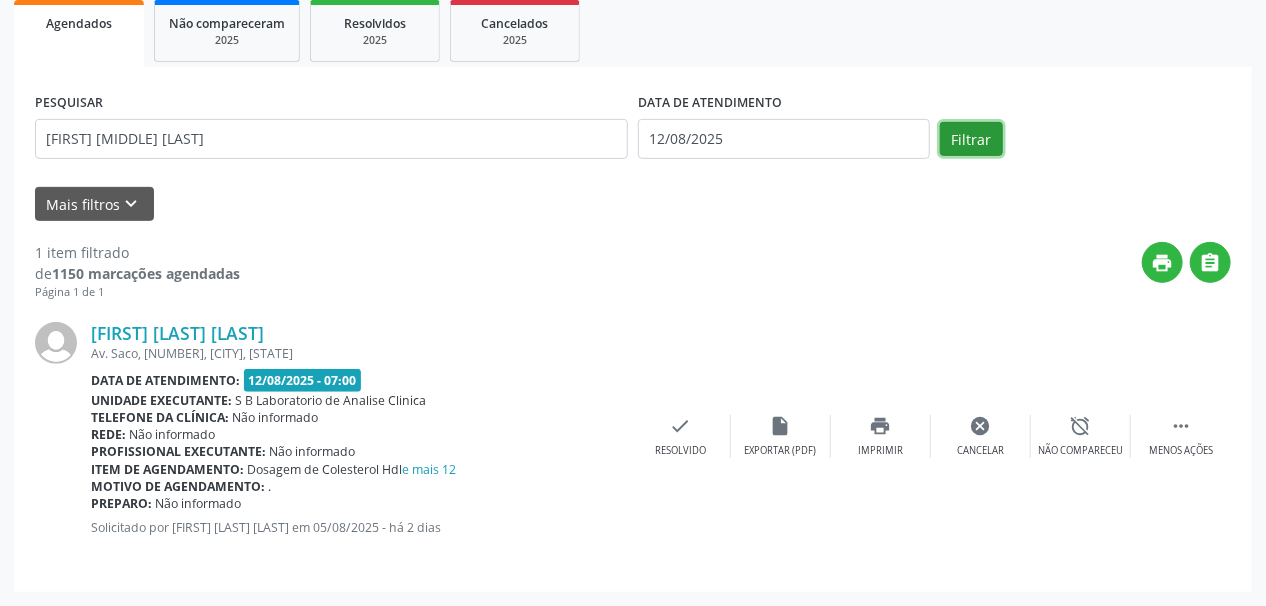 click on "Filtrar" at bounding box center [971, 139] 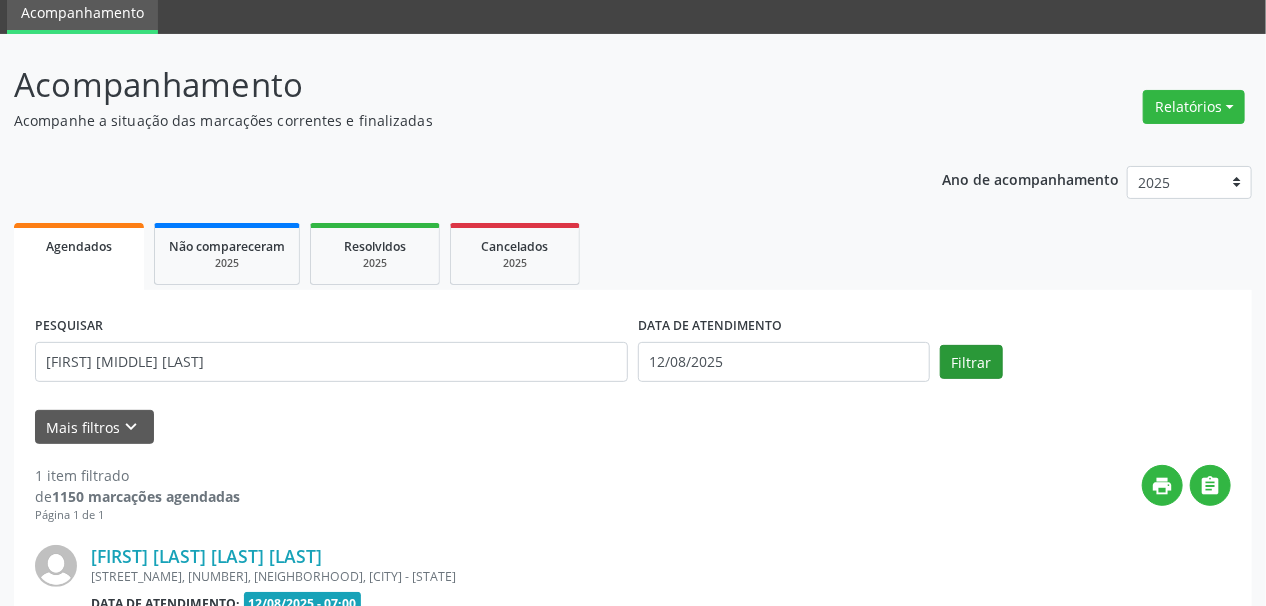scroll, scrollTop: 299, scrollLeft: 0, axis: vertical 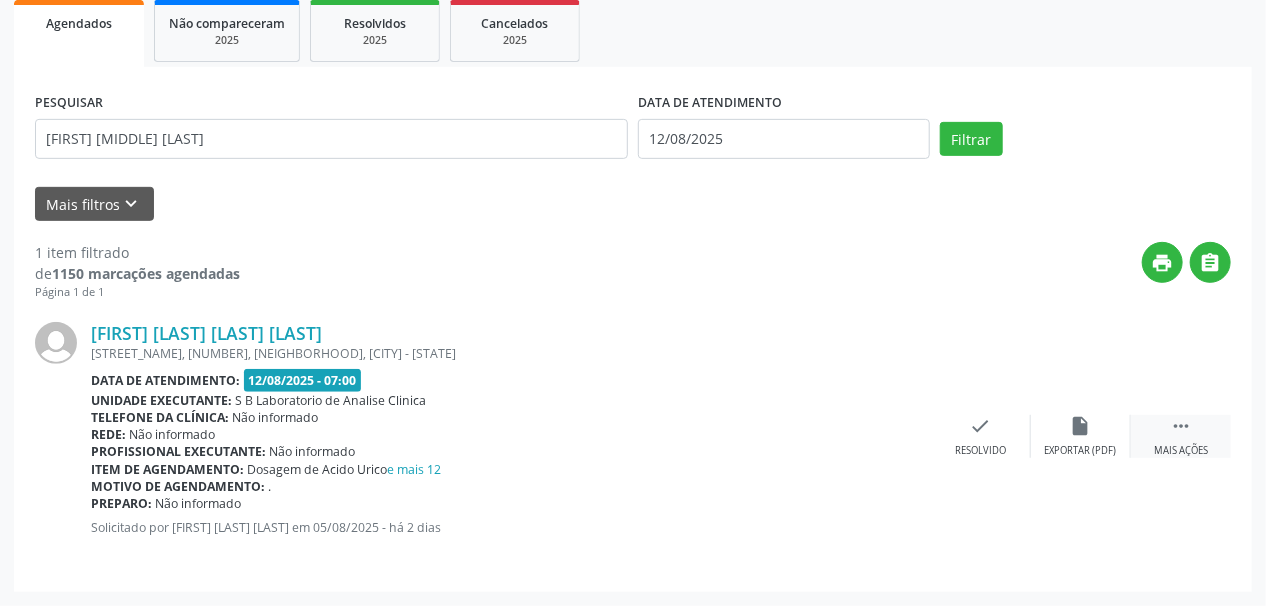 click on "
Mais ações" at bounding box center [1181, 436] 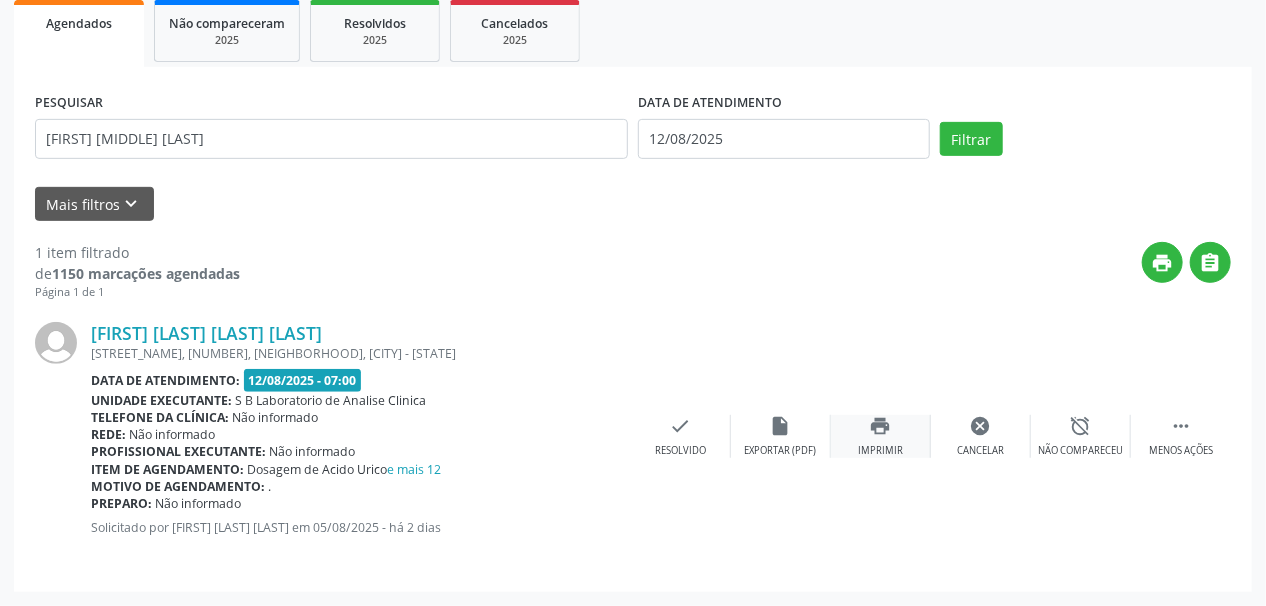 click on "print
Imprimir" at bounding box center (881, 436) 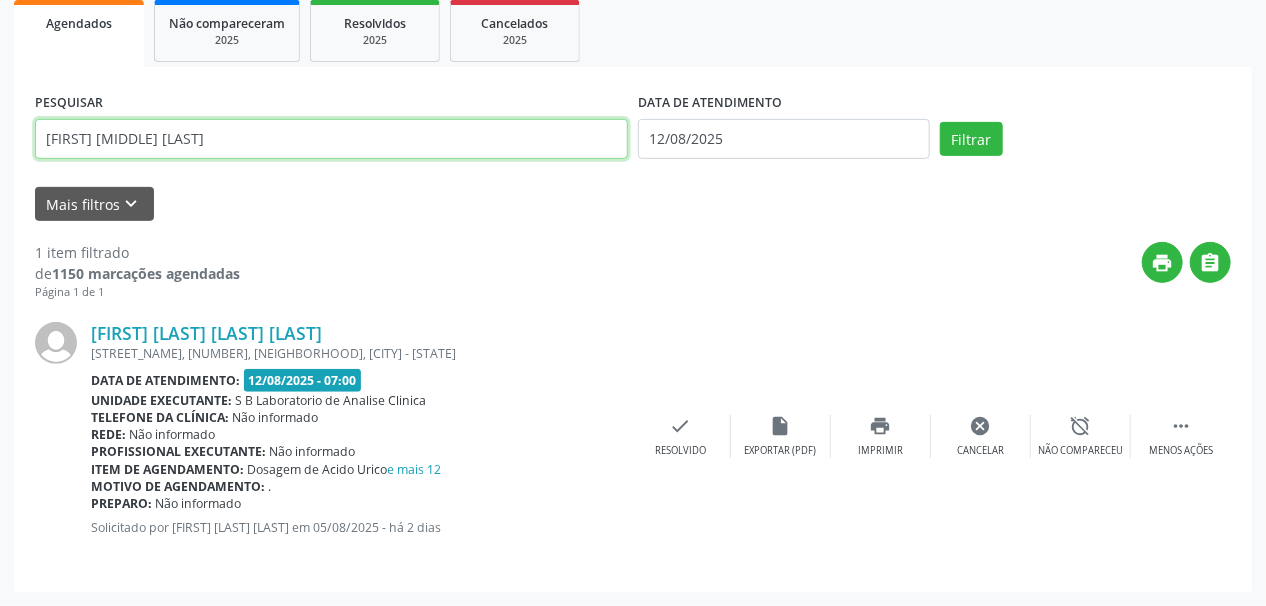 drag, startPoint x: 347, startPoint y: 140, endPoint x: 0, endPoint y: 156, distance: 347.36868 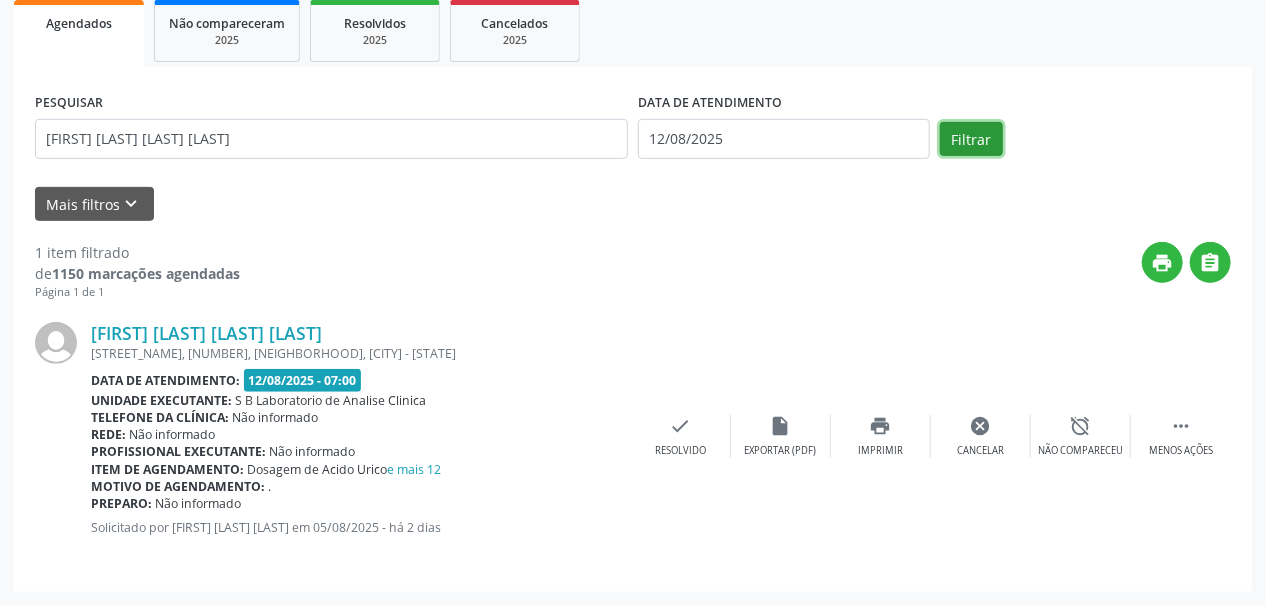 click on "Filtrar" at bounding box center [971, 139] 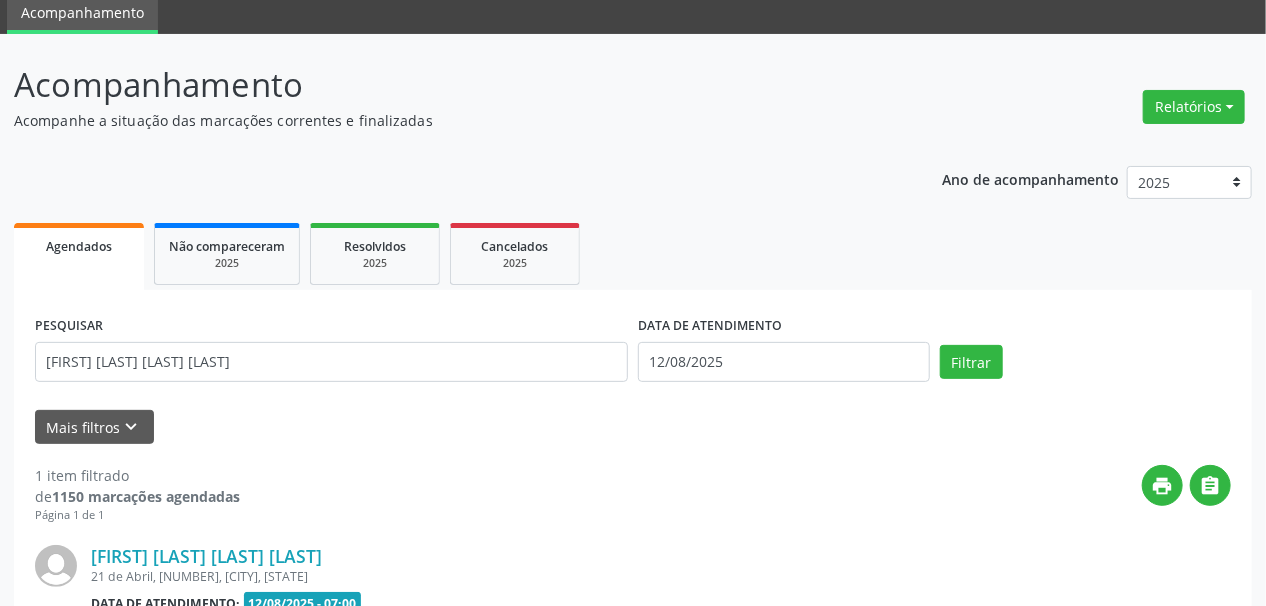 scroll, scrollTop: 299, scrollLeft: 0, axis: vertical 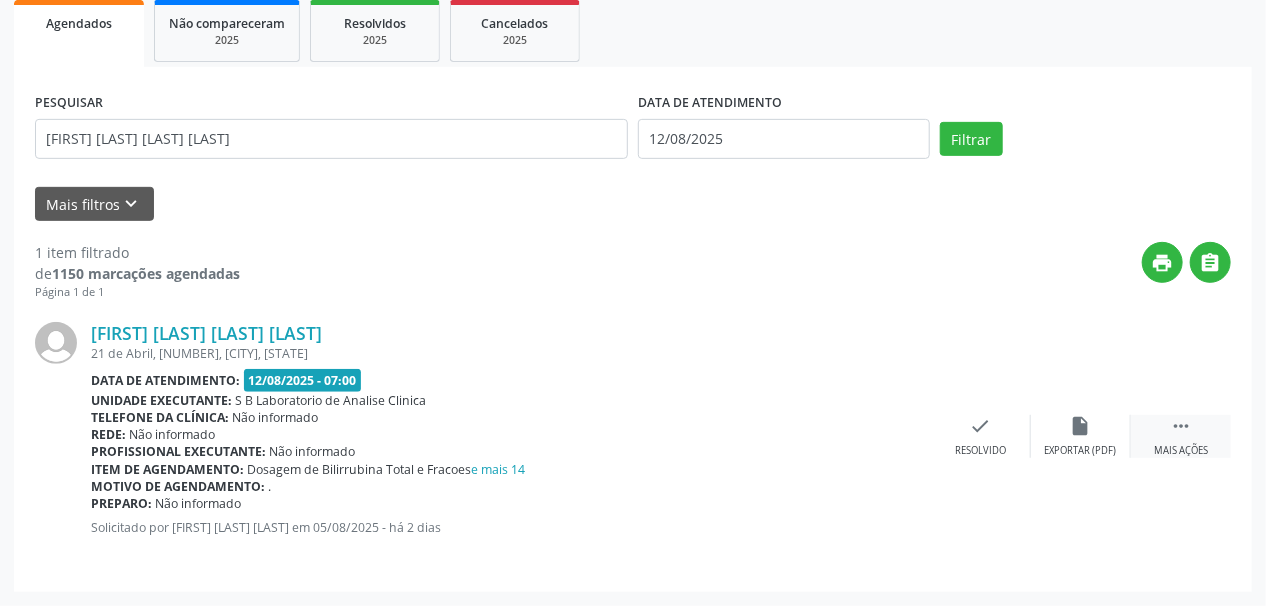 click on "" at bounding box center (1181, 426) 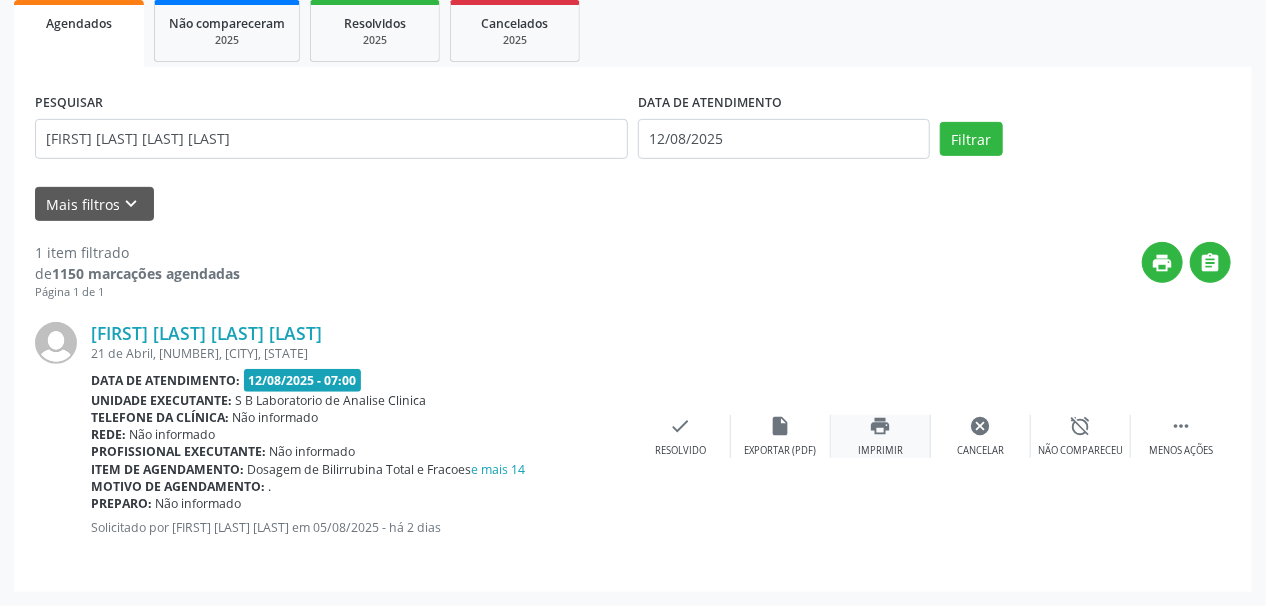 click on "print
Imprimir" at bounding box center [881, 436] 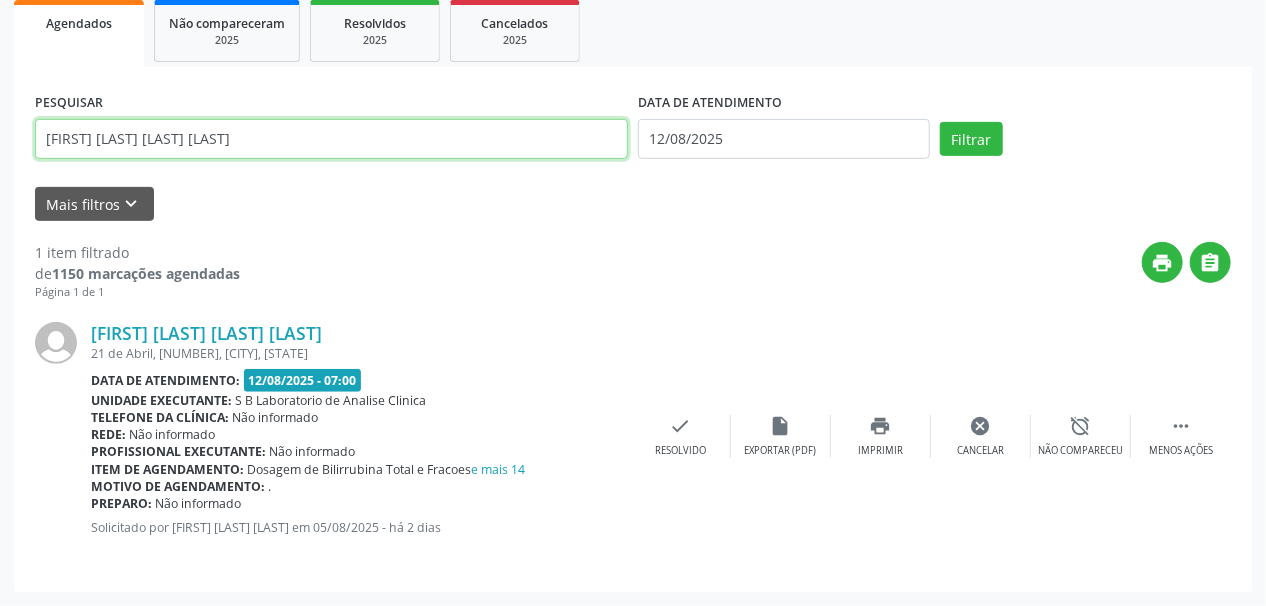 drag, startPoint x: 296, startPoint y: 145, endPoint x: 0, endPoint y: 175, distance: 297.5164 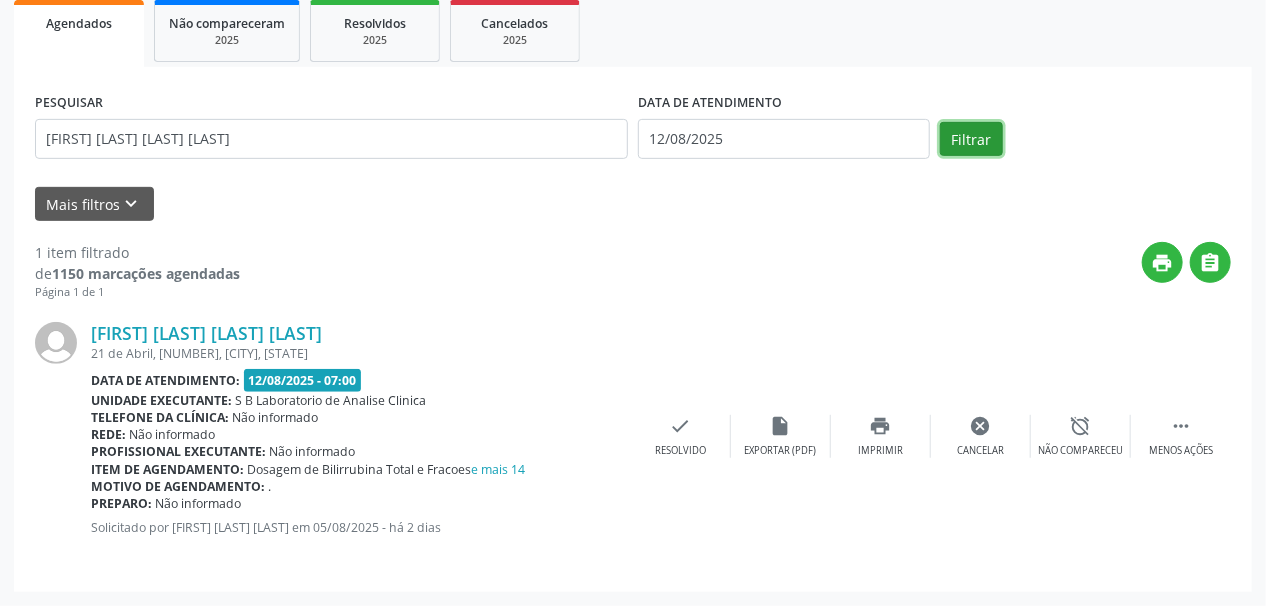 click on "Filtrar" at bounding box center (971, 139) 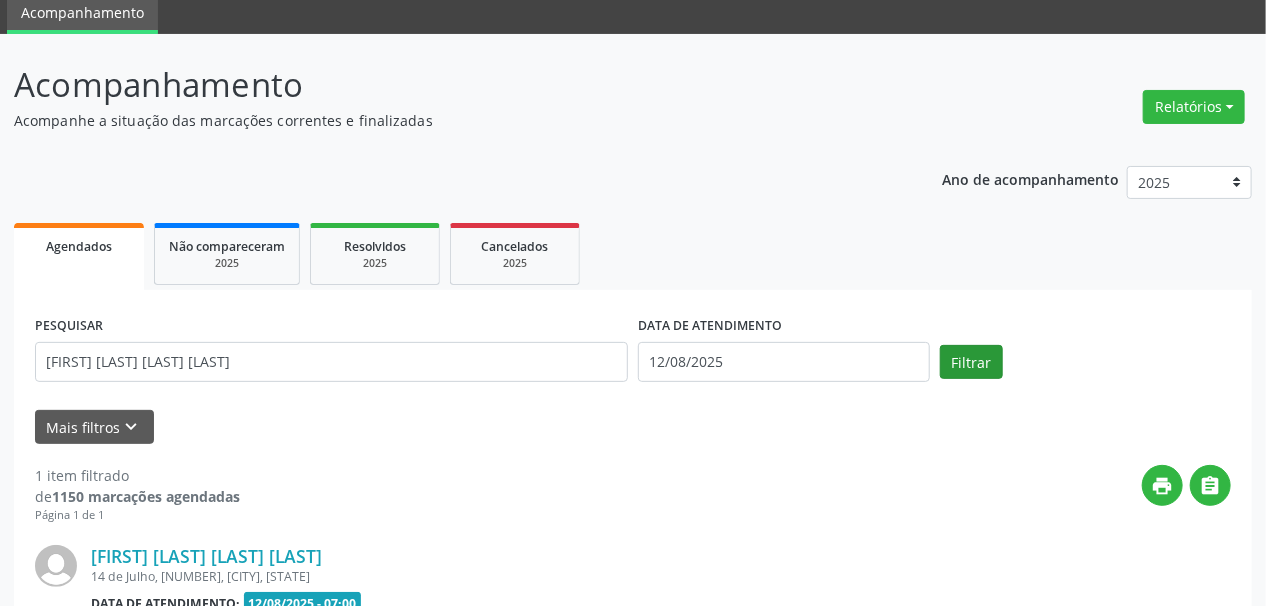 scroll, scrollTop: 299, scrollLeft: 0, axis: vertical 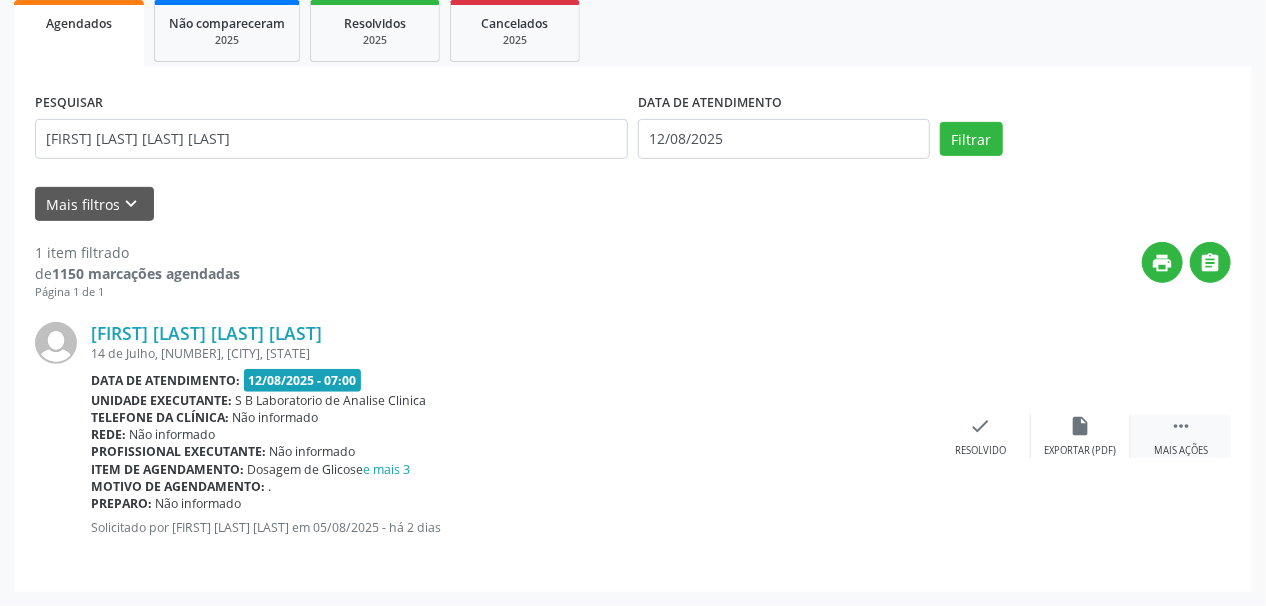 click on "" at bounding box center (1181, 426) 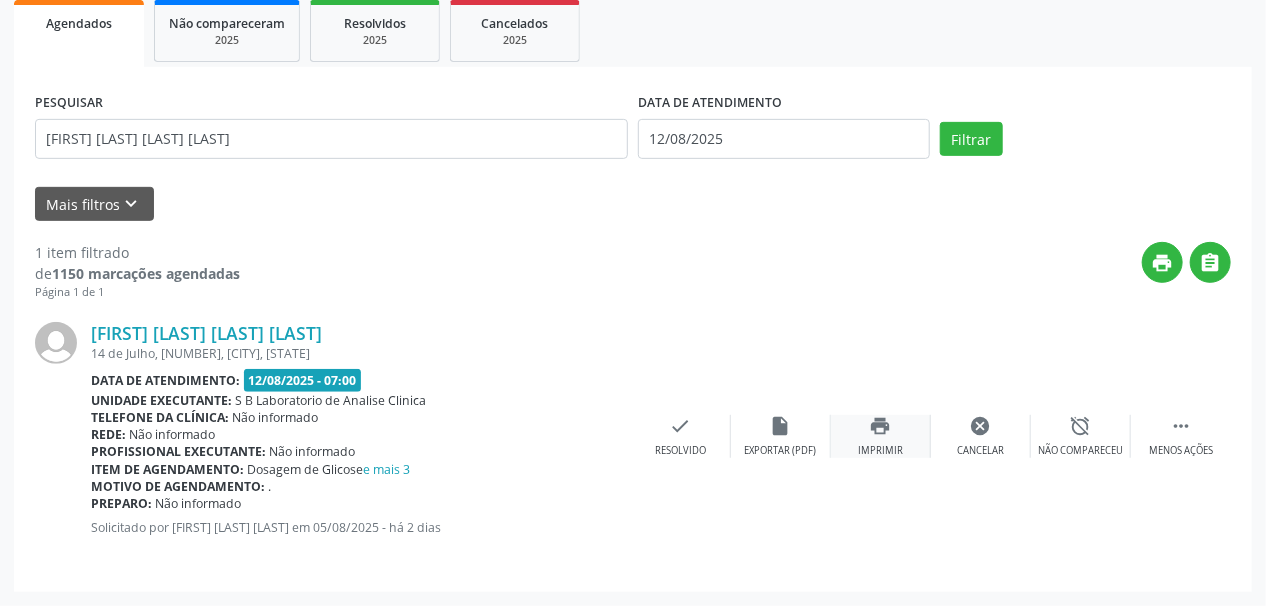 click on "print
Imprimir" at bounding box center (881, 436) 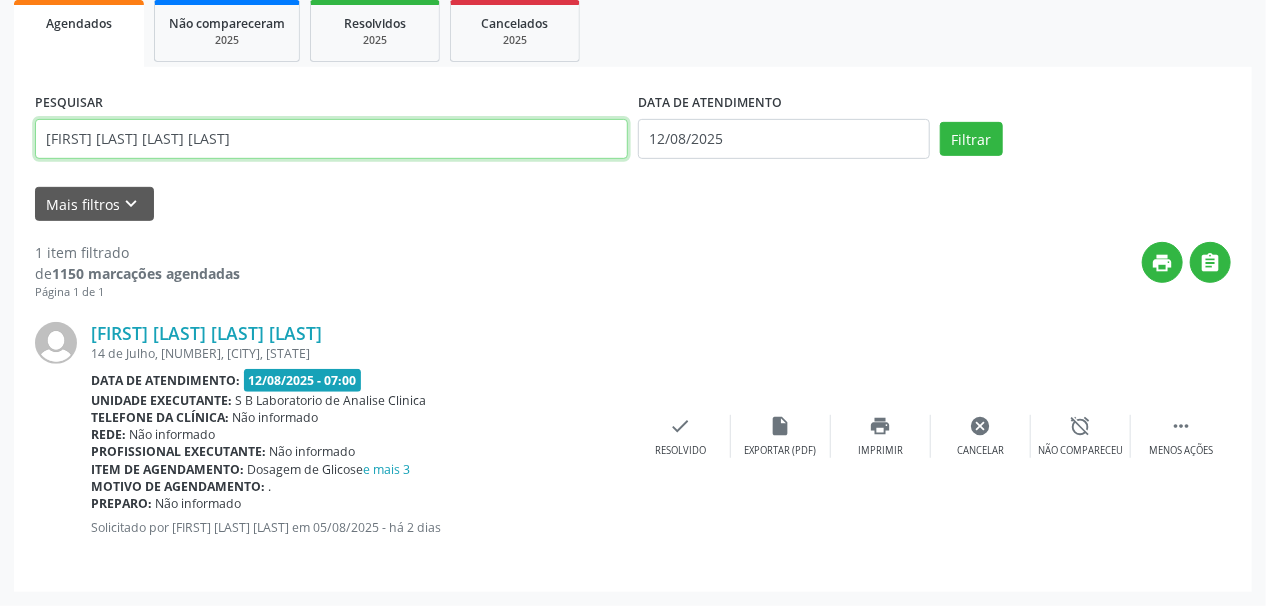 drag, startPoint x: 303, startPoint y: 142, endPoint x: 0, endPoint y: 191, distance: 306.93646 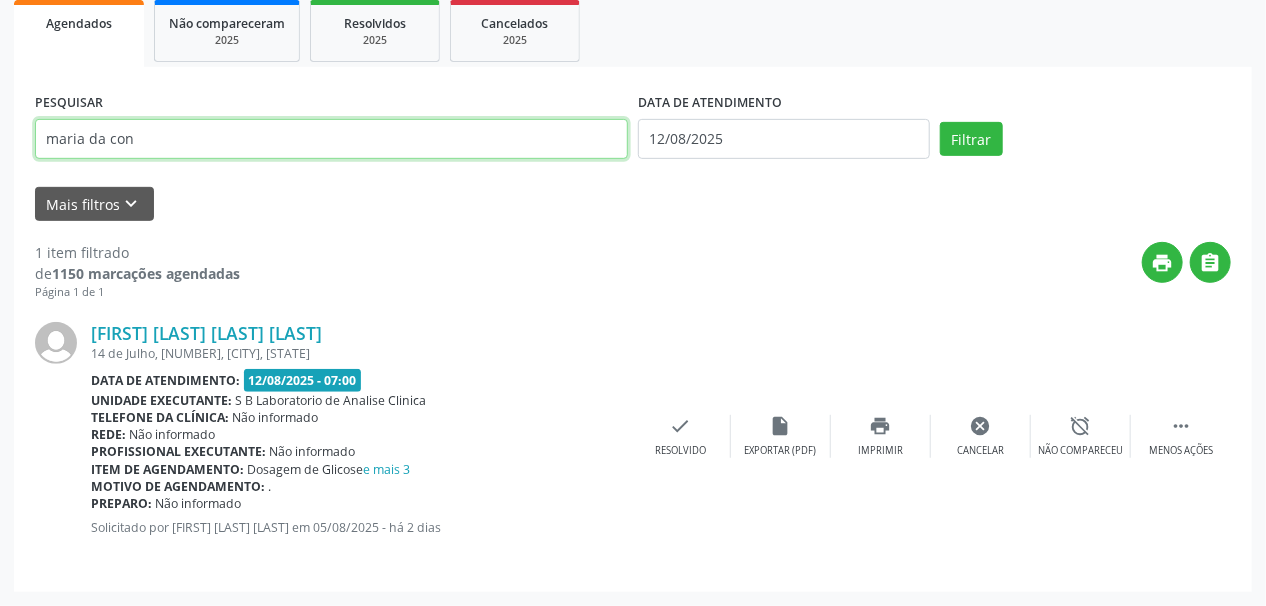 type on "maria da con" 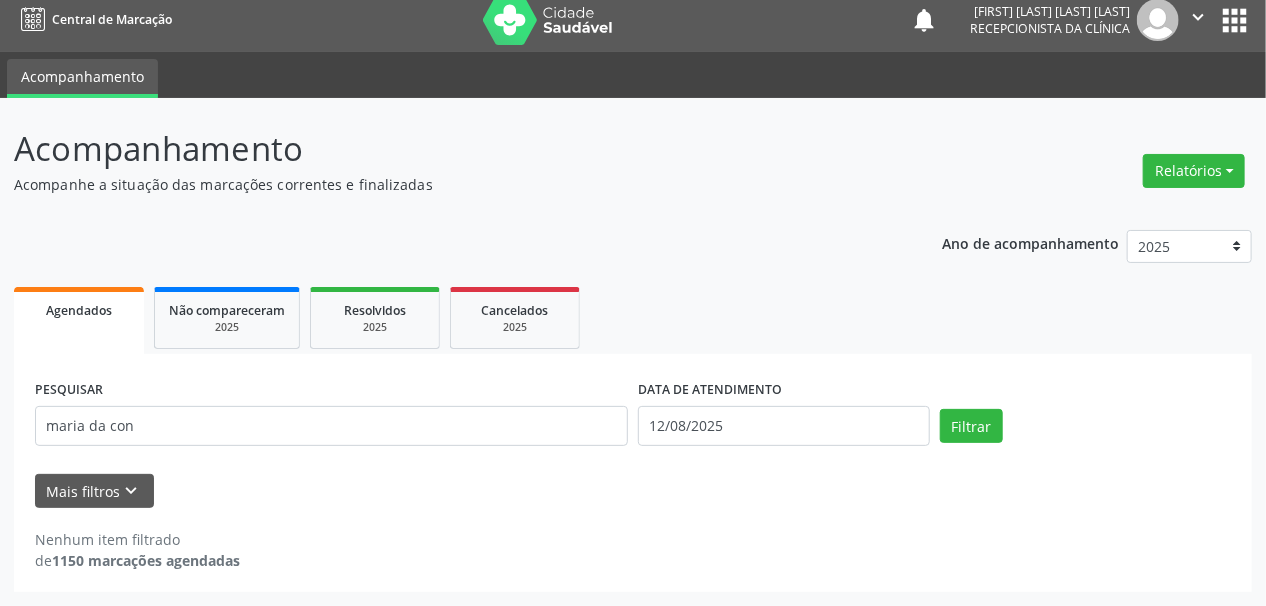 scroll, scrollTop: 12, scrollLeft: 0, axis: vertical 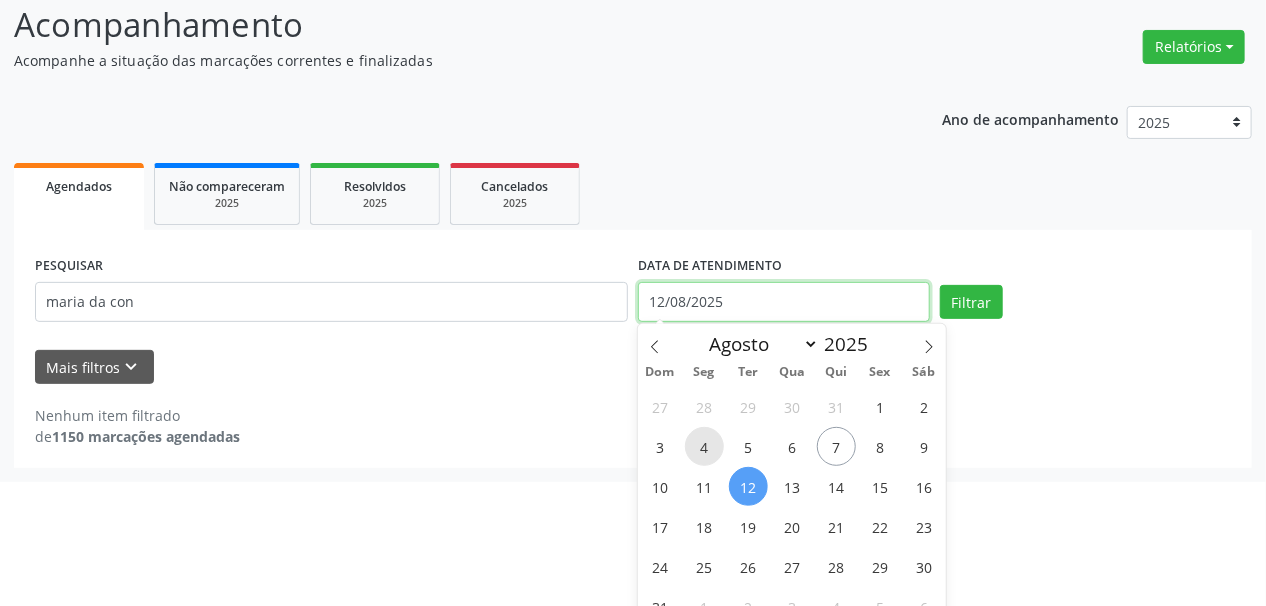 click on "Central de Marcação
notifications
[FIRST] [LAST] [LAST]
Recepcionista da clínica

Configurações
Sair
apps
Acompanhamento
Acompanhamento
Acompanhe a situação das marcações correntes e finalizadas
Relatórios
Agendamentos
Procedimentos realizados
Ano de acompanhamento
2025 2024   Agendados   Não compareceram
2025
Resolvidos
2025
Cancelados
2025
PESQUISAR
[FIRST] [LAST]
DATA DE ATENDIMENTO
12/08/2025
Filtrar
UNIDADE DE REFERÊNCIA
Selecione uma UBS
Todas as UBS   Usf do Mutirao   Usf Cohab   Usf Caicarinha da Penha Tauapiranga   Posto de Saude Bernardo Vieira   Usf Borborema   Usf Bom Jesus I   Usf Ipsep   Usf Sao Cristovao   Usf Santa Rita Bernardo Vieira   Usf Cagep" at bounding box center (633, 167) 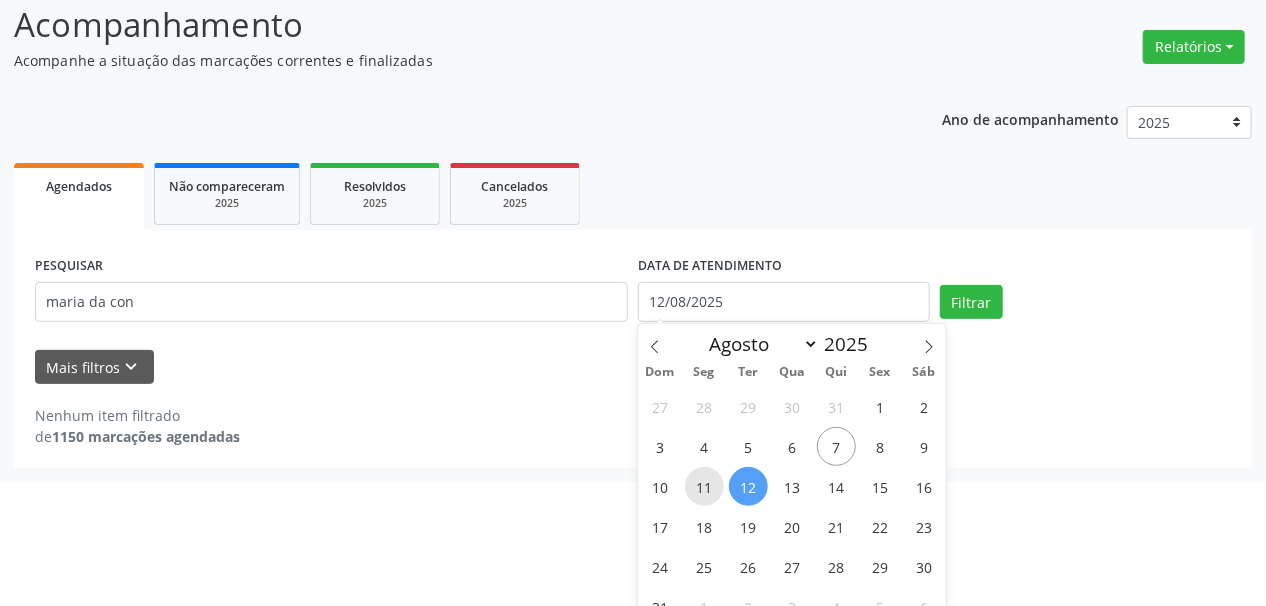 click on "11" at bounding box center [704, 486] 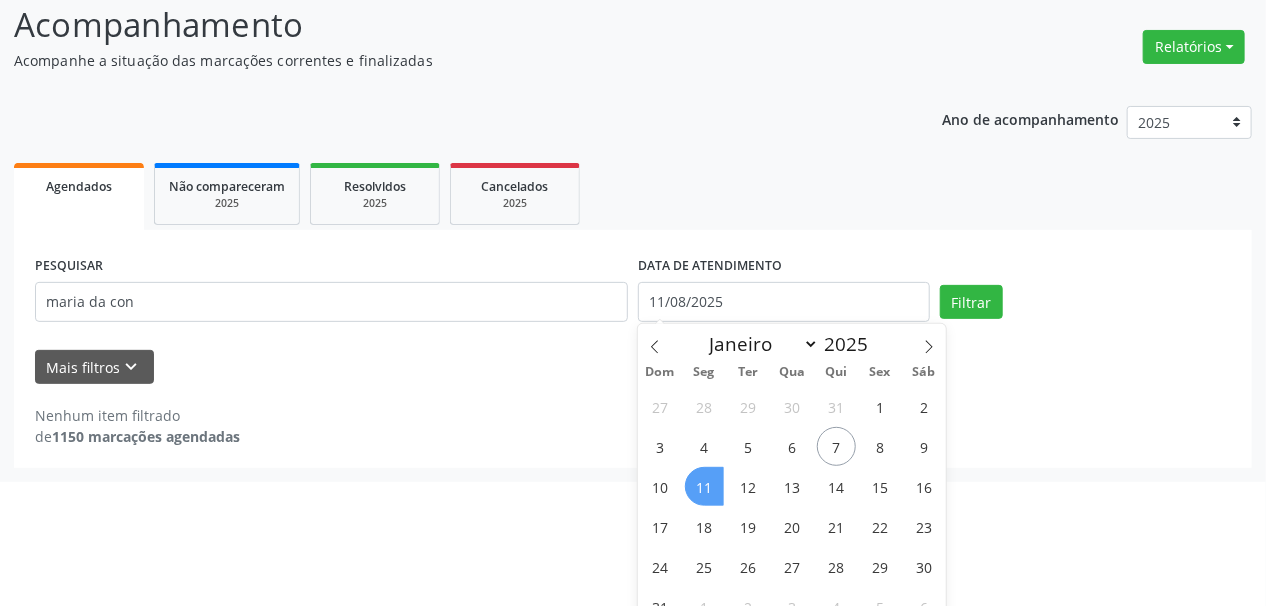 click on "11" at bounding box center [704, 486] 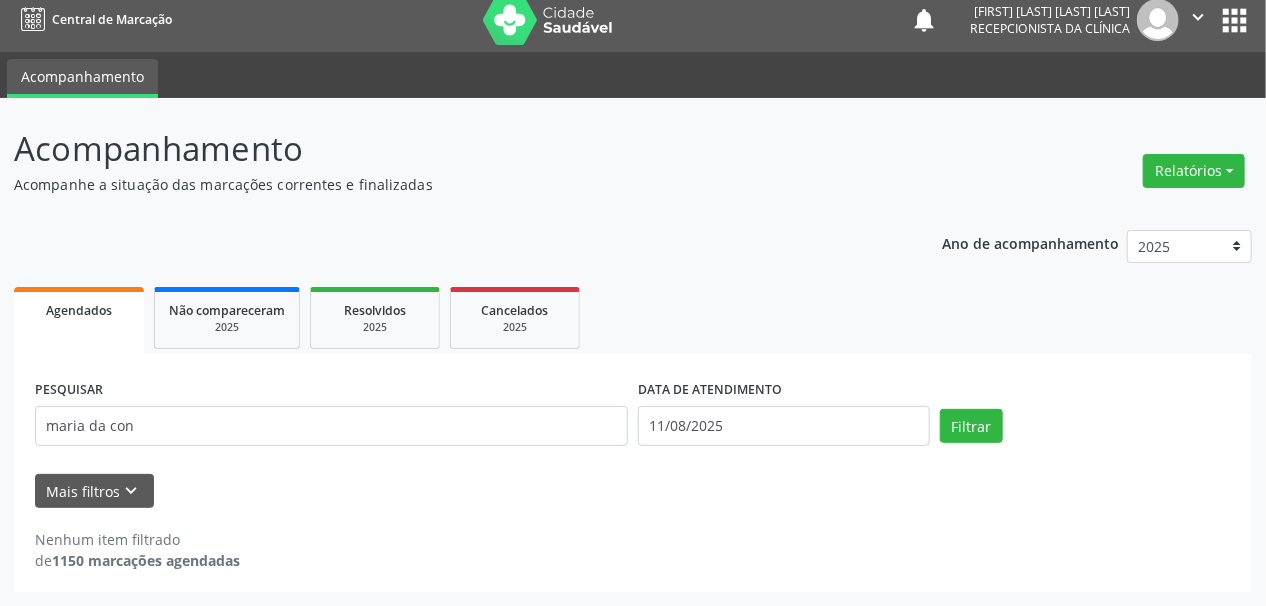 scroll, scrollTop: 12, scrollLeft: 0, axis: vertical 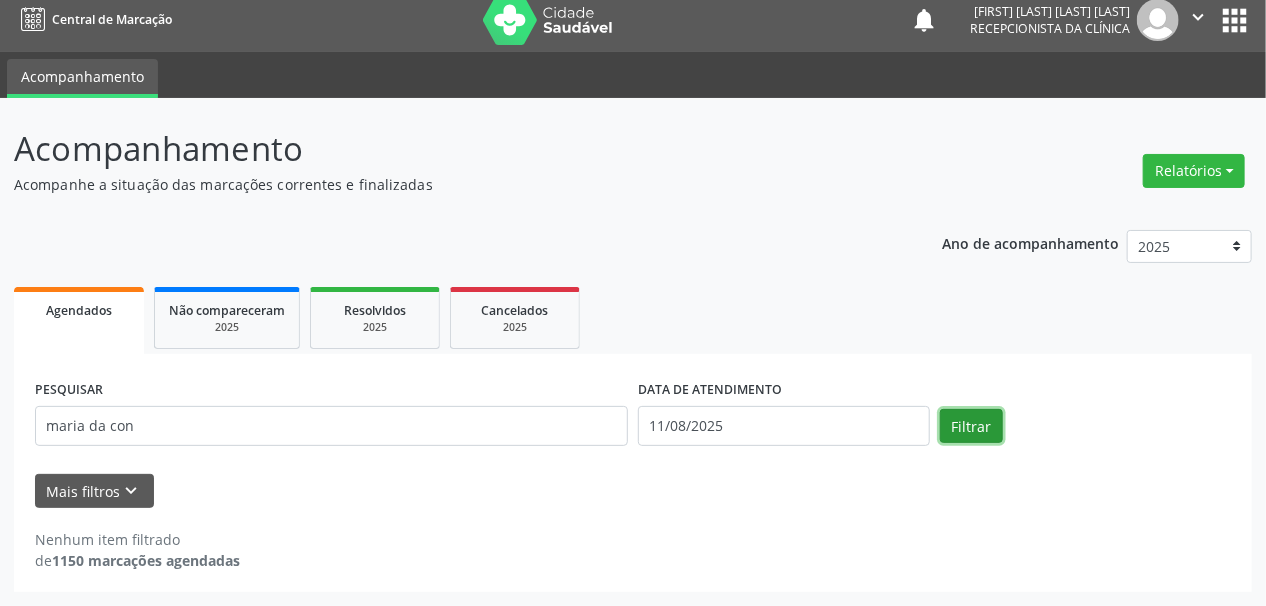 click on "Filtrar" at bounding box center (971, 426) 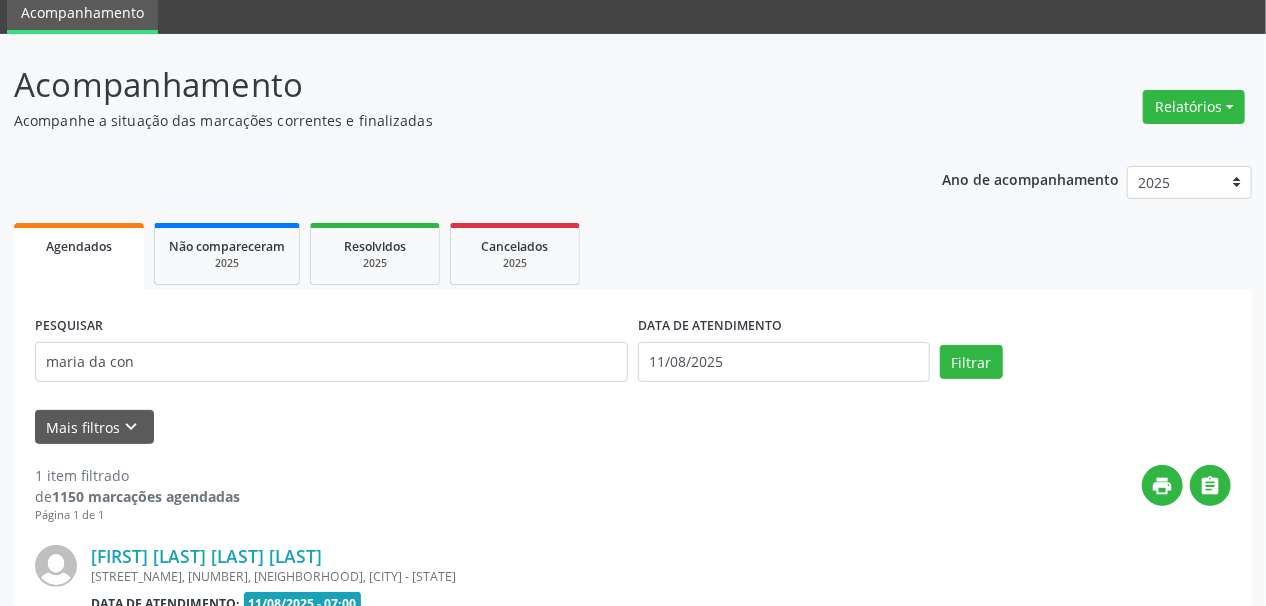 scroll, scrollTop: 299, scrollLeft: 0, axis: vertical 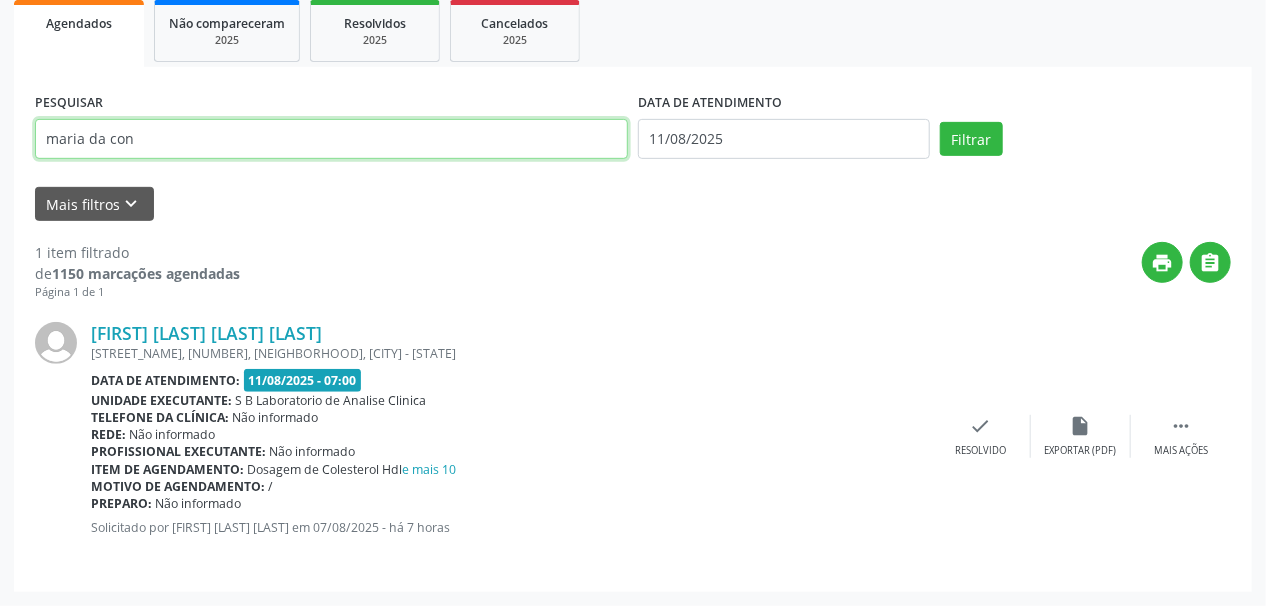 drag, startPoint x: 192, startPoint y: 132, endPoint x: 0, endPoint y: 170, distance: 195.72429 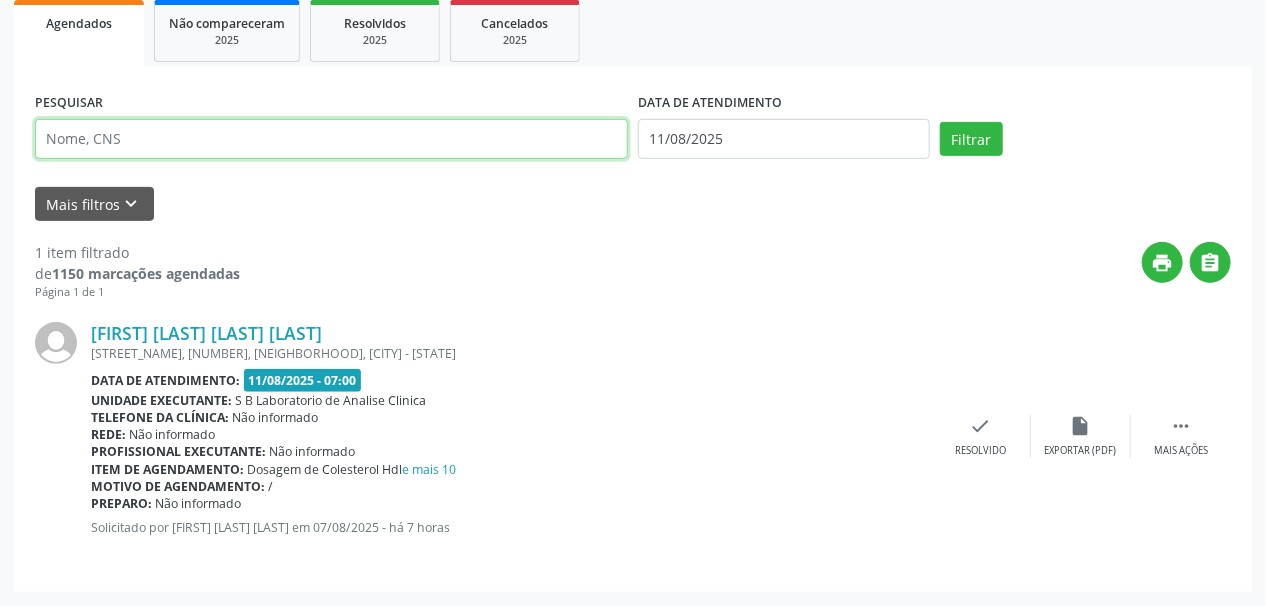 click at bounding box center [331, 139] 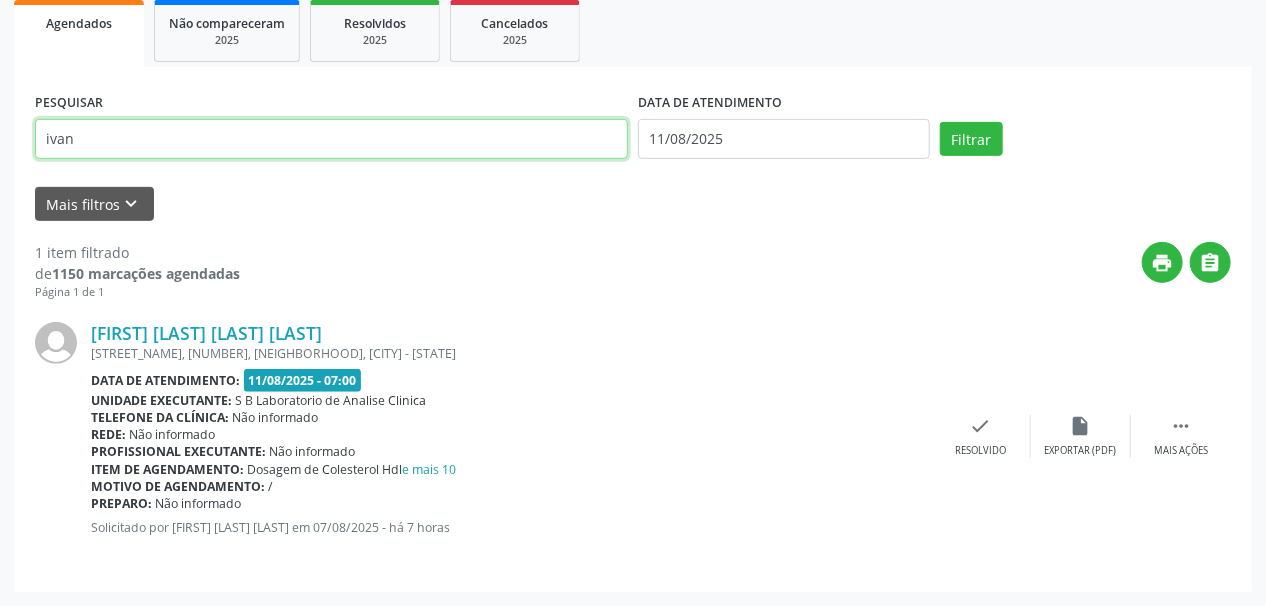 click on "Filtrar" at bounding box center (971, 139) 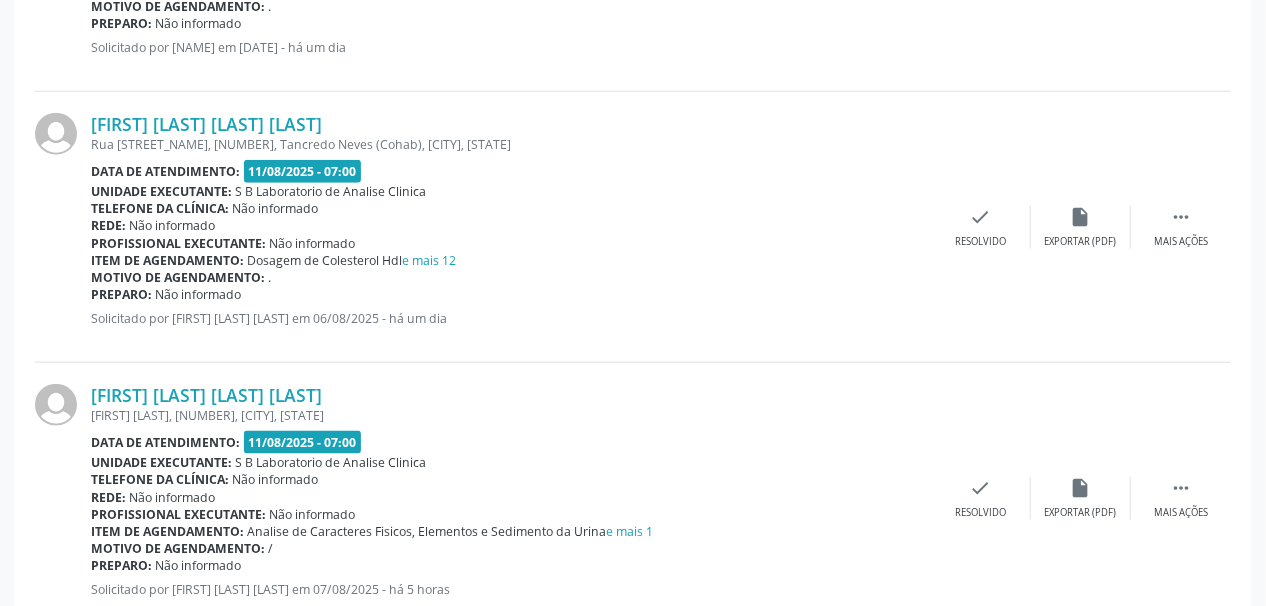 scroll, scrollTop: 299, scrollLeft: 0, axis: vertical 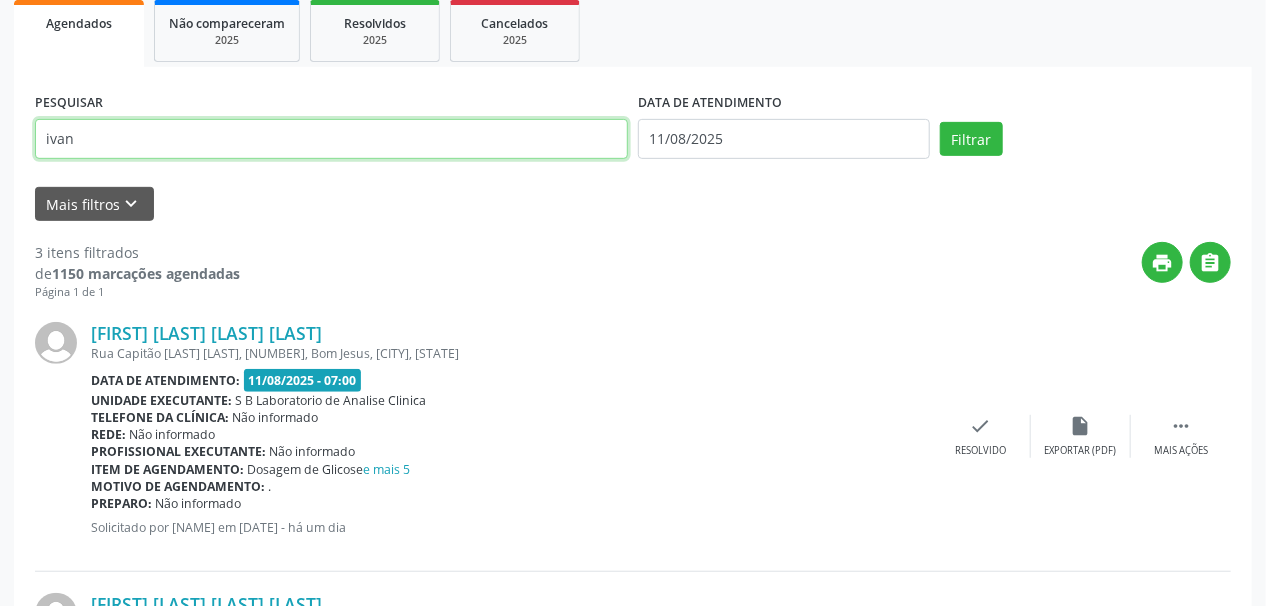drag, startPoint x: 140, startPoint y: 144, endPoint x: 0, endPoint y: 156, distance: 140.51335 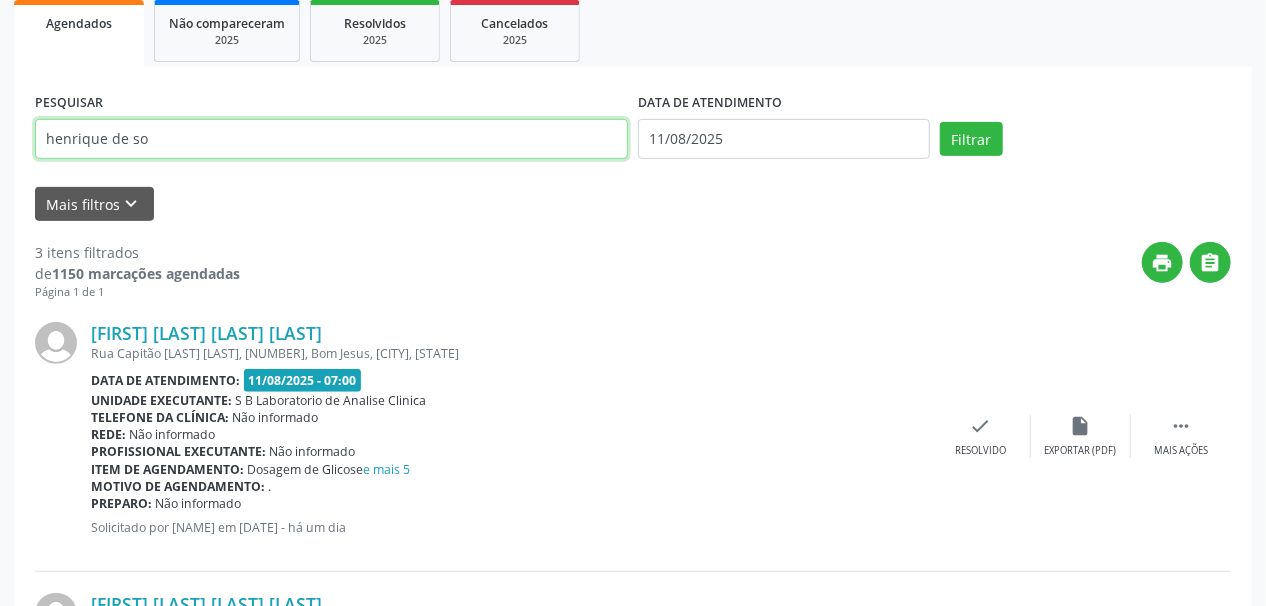type on "henrique de so" 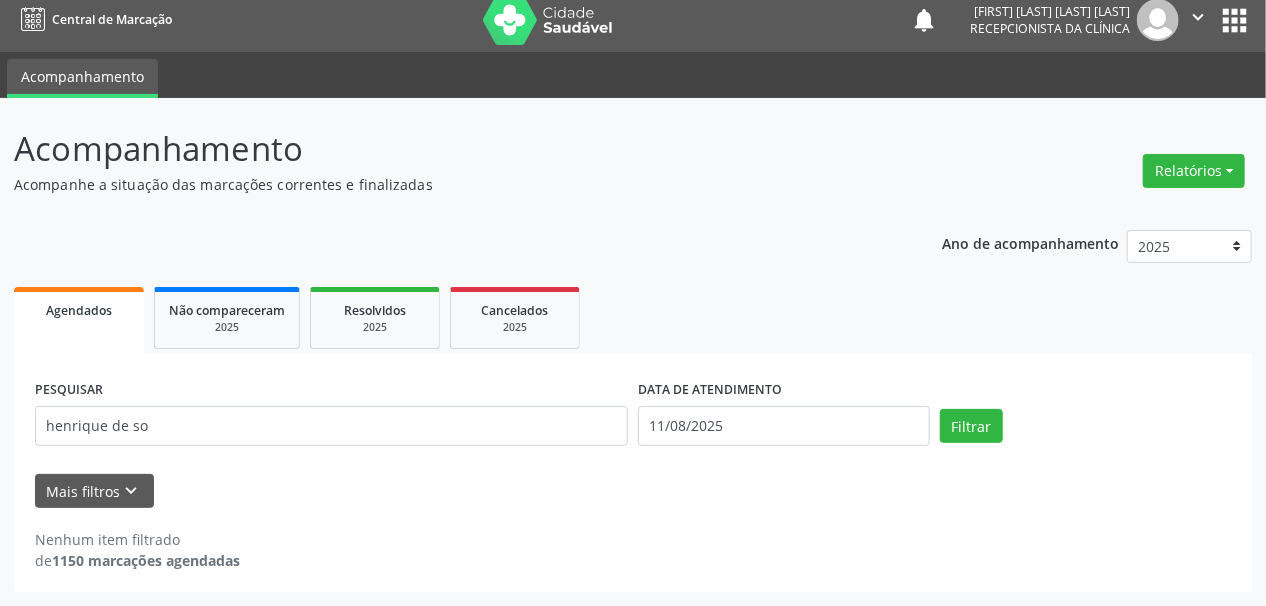 scroll, scrollTop: 12, scrollLeft: 0, axis: vertical 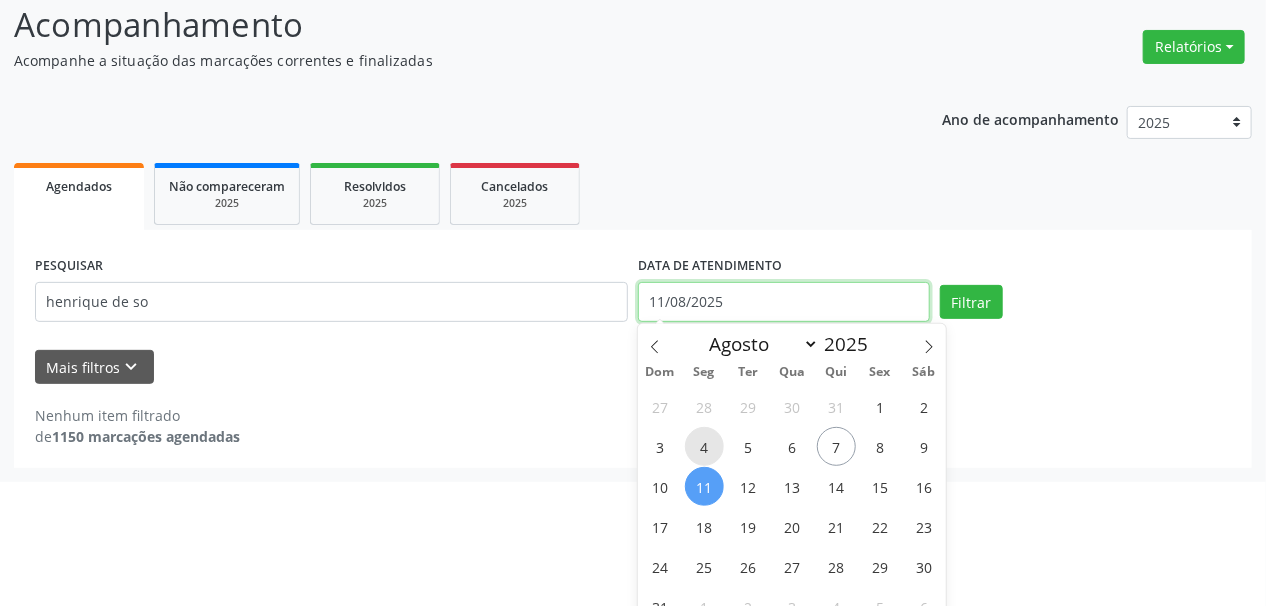 click on "Central de Marcação
notifications
[FIRST] [LAST] [LAST]
Recepcionista da clínica

Configurações
Sair
apps
Acompanhamento
Acompanhamento
Acompanhe a situação das marcações correntes e finalizadas
Relatórios
Agendamentos
Procedimentos realizados
Ano de acompanhamento
2025 2024   Agendados   Não compareceram
2025
Resolvidos
2025
Cancelados
2025
PESQUISAR
[FIRST] [LAST]
DATA DE ATENDIMENTO
11/08/2025
Filtrar
UNIDADE DE REFERÊNCIA
Selecione uma UBS
Todas as UBS   Usf do Mutirao   Usf Cohab   Usf Caicarinha da Penha Tauapiranga   Posto de Saude Bernardo Vieira   Usf Borborema   Usf Bom Jesus I   Usf Ipsep   Usf Sao Cristovao   Usf Santa Rita Bernardo Vieira   Usf Cagep" at bounding box center (633, 167) 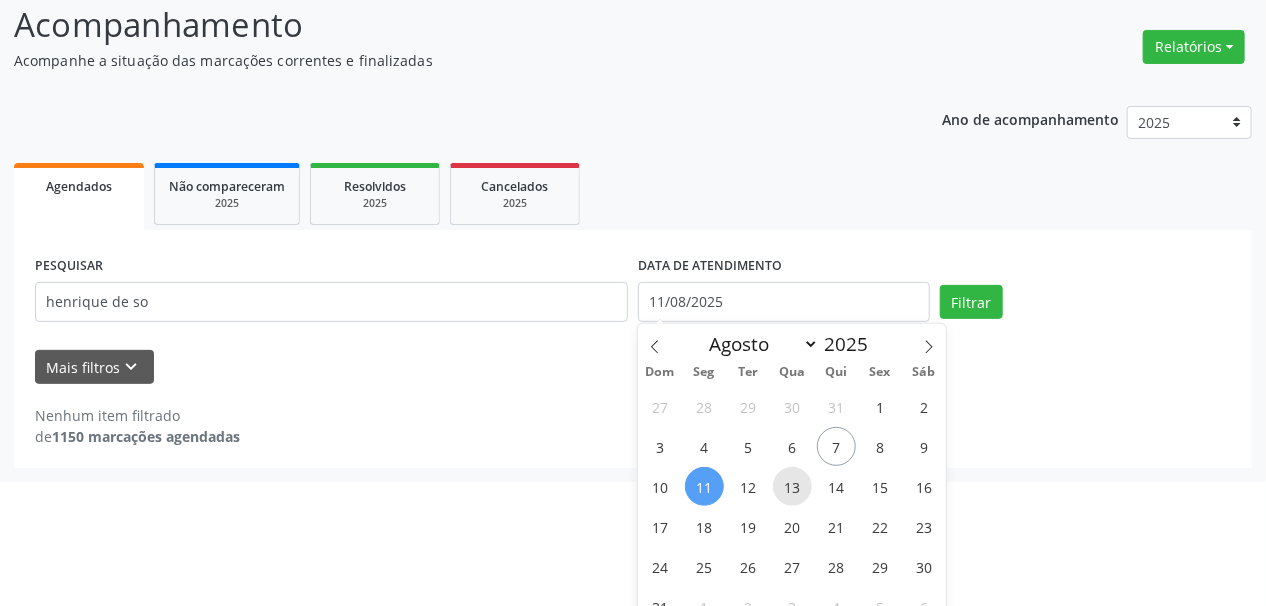 click on "13" at bounding box center (792, 486) 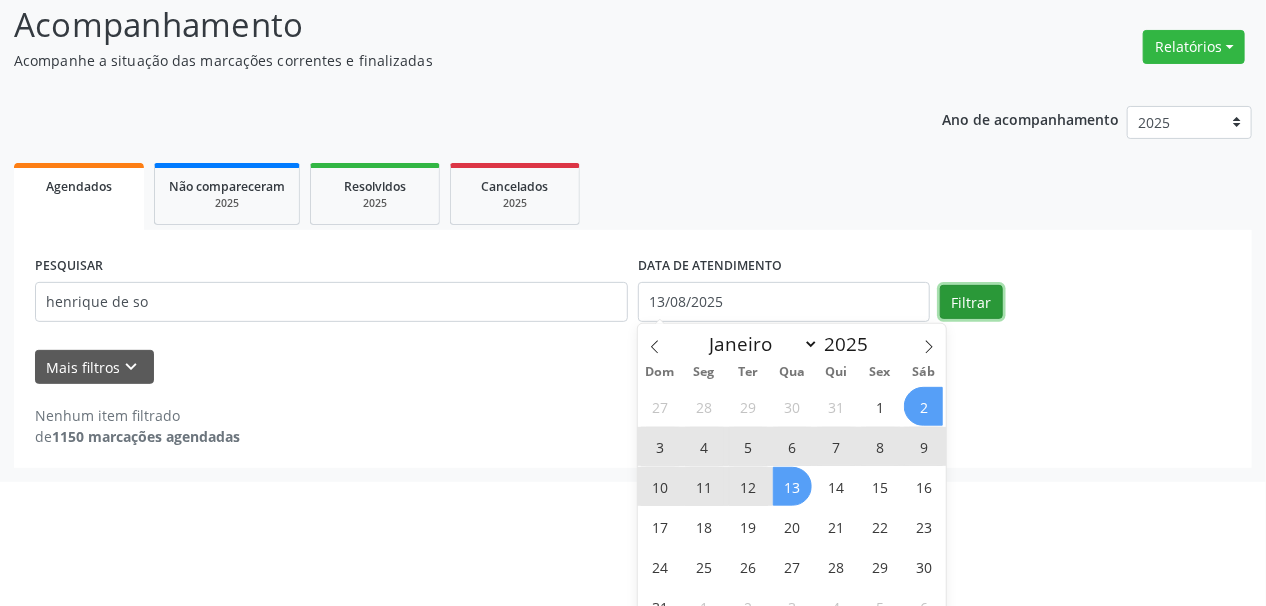 click on "PESQUISAR
[FIRST] [LAST]
DATA DE ATENDIMENTO
13/08/2025
Filtrar
UNIDADE DE REFERÊNCIA
Selecione uma UBS
Todas as UBS   Usf do Mutirao   Usf Cohab   Usf Caicarinha da Penha Tauapiranga   Posto de Saude Bernardo Vieira   Usf Borborema   Usf Bom Jesus I   Usf Ipsep   Usf Sao Cristovao   Usf Santa Rita Bernardo Vieira   Usf Cagep   Usf Caxixola   Usf Bom Jesus II   Usf Malhada Cortada   Usf Alto da Conceicao   Usf Varzea Aabb   Usf Ipsep II   Usf Cohab II   Usf Varzinha   Usf Ipa Faz Nova   Usf Centro I   Usf Vila Bela   Usf Centro II   Usf Luanda Jardim   Usf Ipsep III   Posto de Saude Logradouro   Posto de Saude Poco da Cerca   Posto de Saude de Juazeirinho   Central Regional de Rede de Frio Xi Geres   Hospital Eduardo Campos   Rede de Atencao Ao Covid 19 Leitos de Retaguarda Municipal" at bounding box center (633, 313) 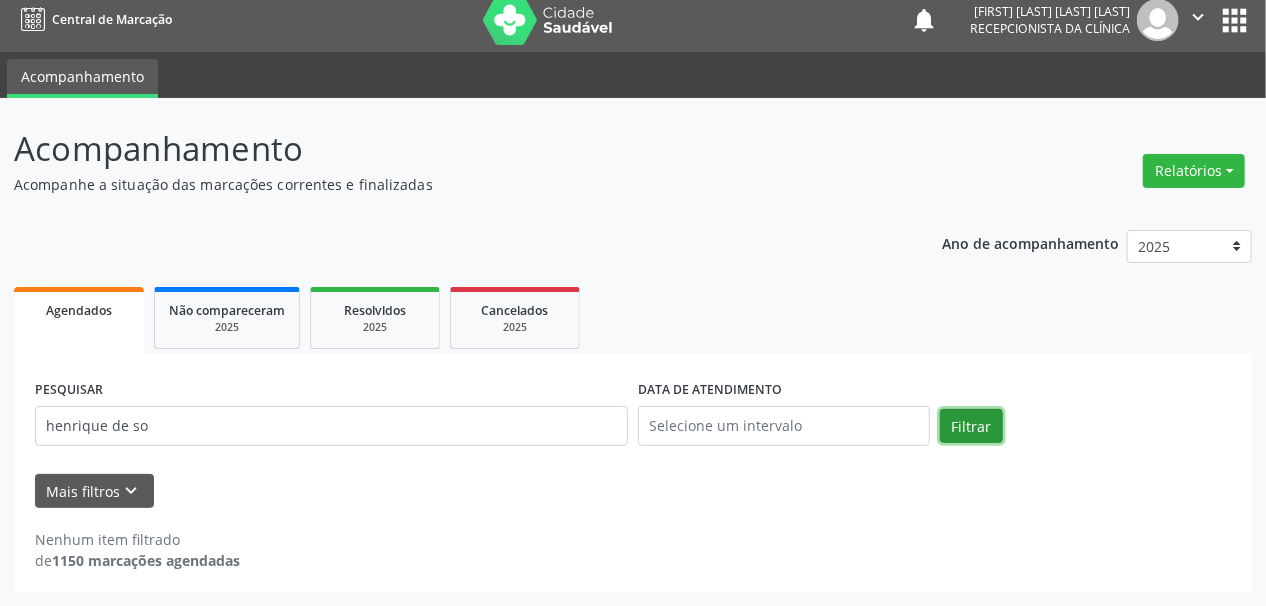 scroll, scrollTop: 12, scrollLeft: 0, axis: vertical 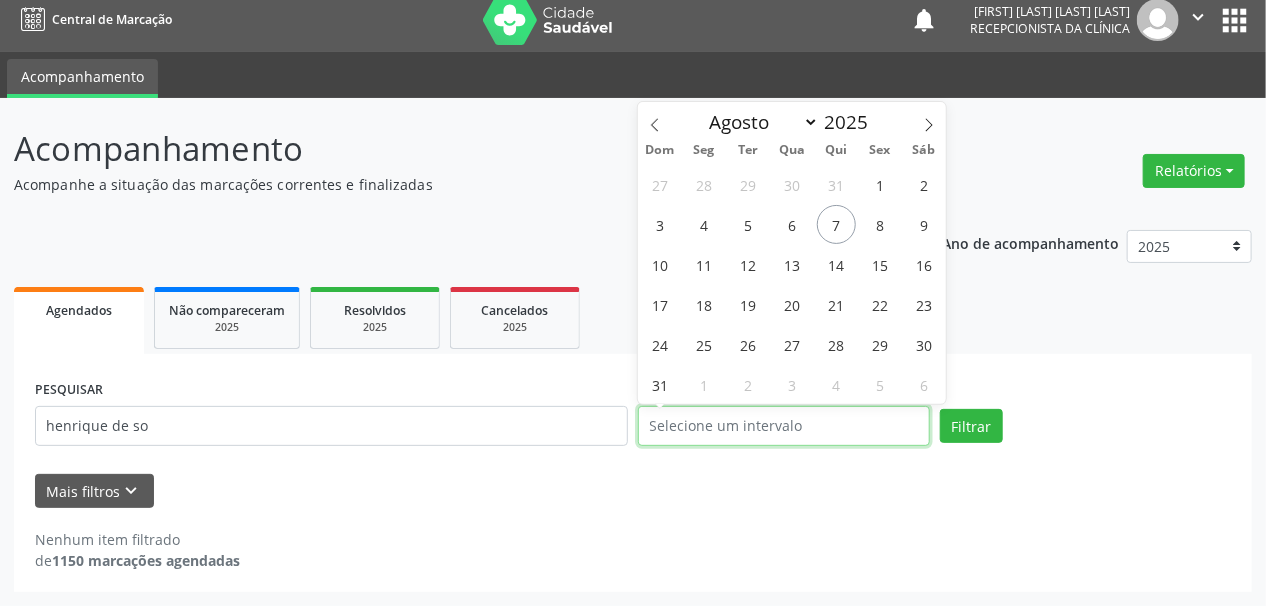 click at bounding box center [784, 426] 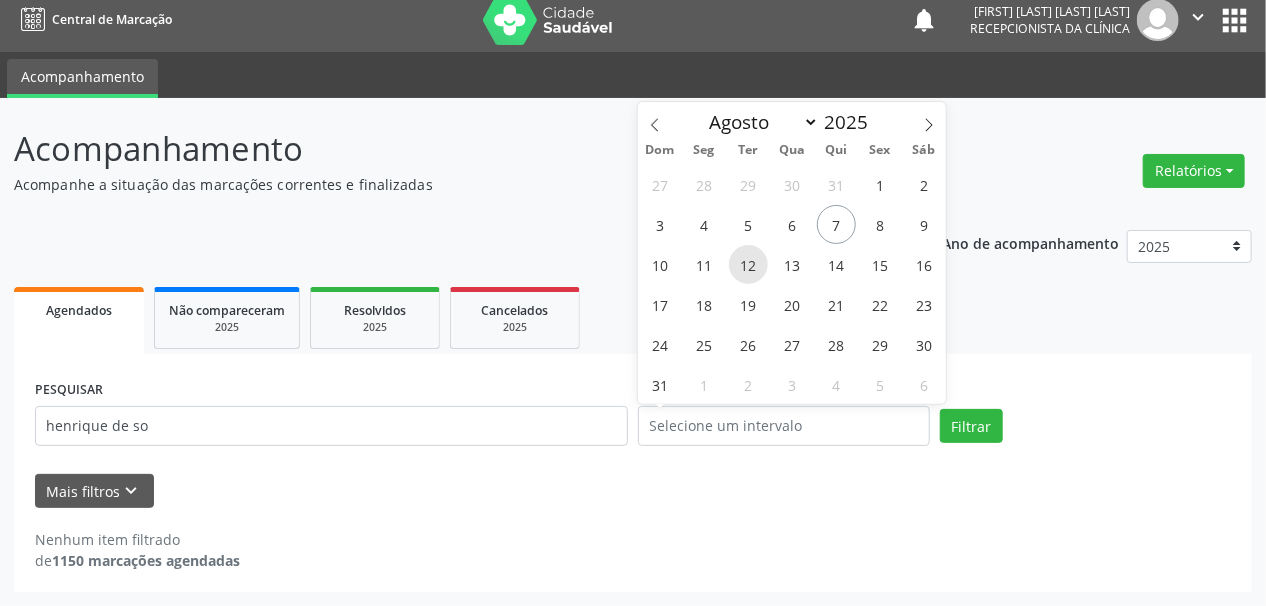 click on "12" at bounding box center [748, 264] 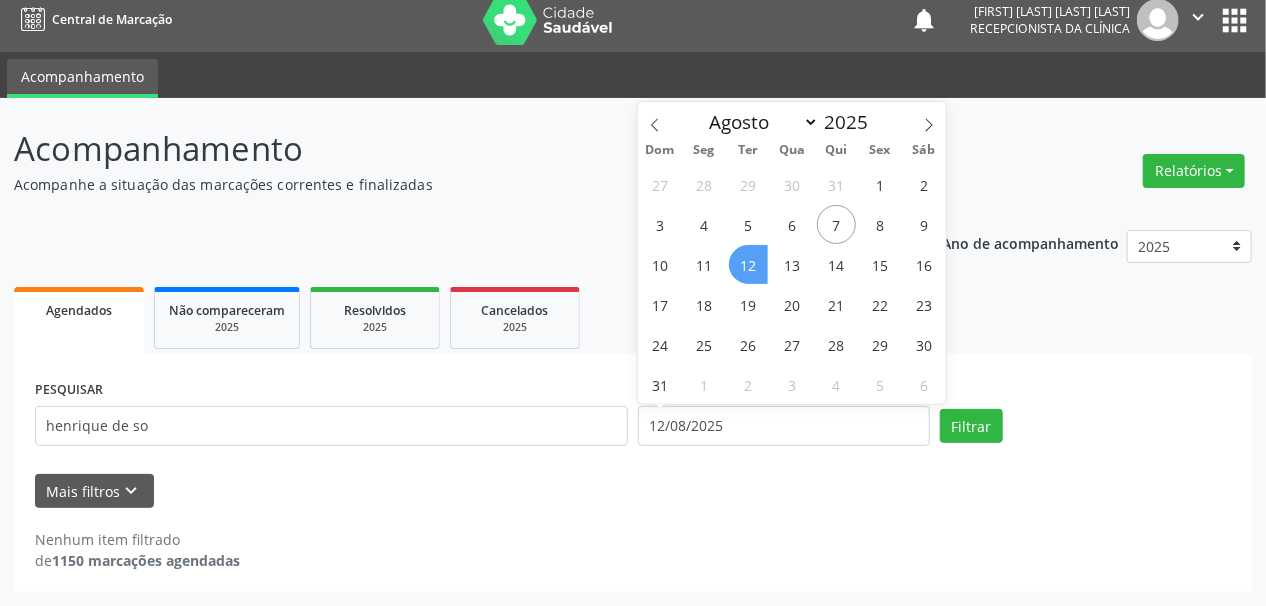 click on "12" at bounding box center (748, 264) 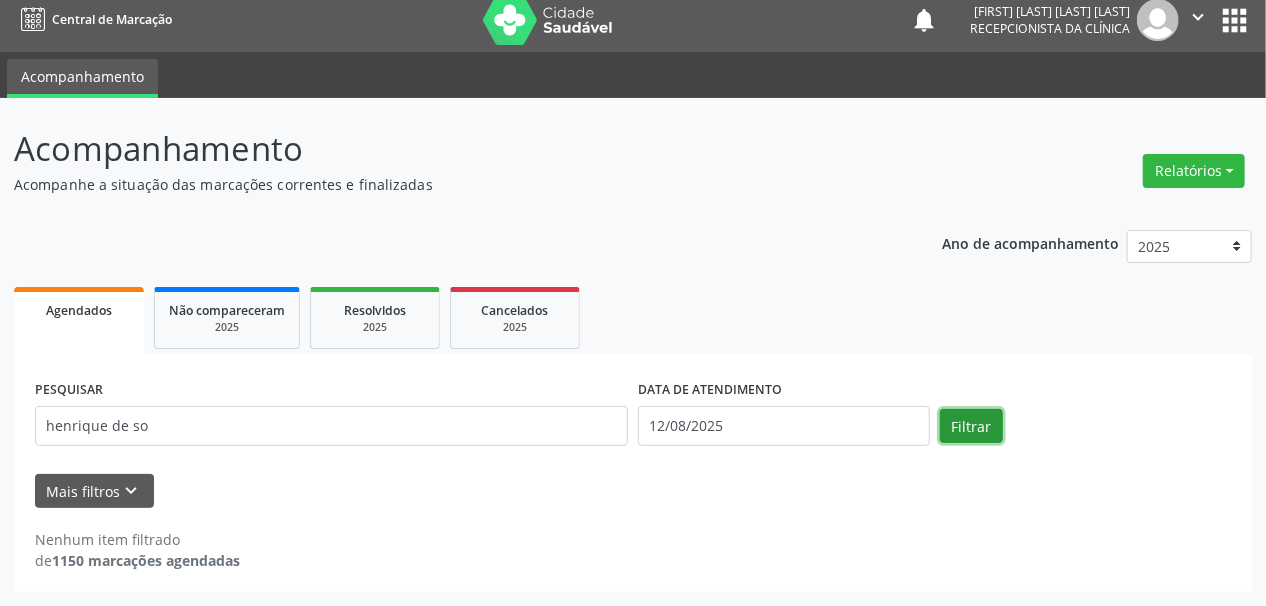 click on "Filtrar" at bounding box center [971, 426] 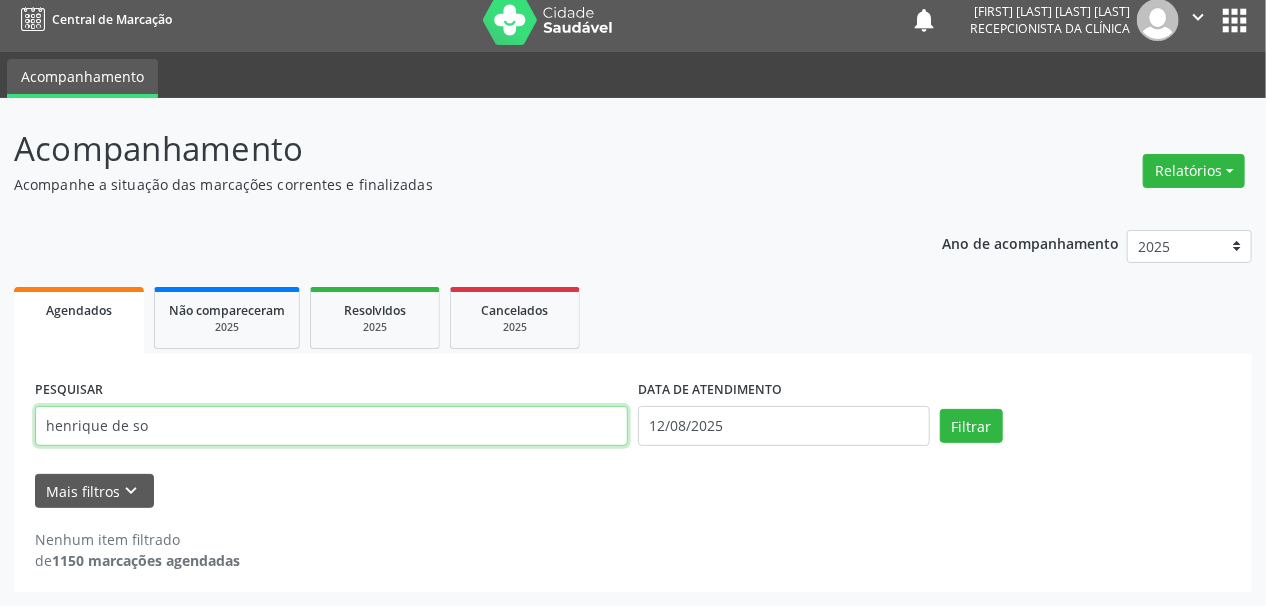 drag, startPoint x: 249, startPoint y: 438, endPoint x: 0, endPoint y: 425, distance: 249.33913 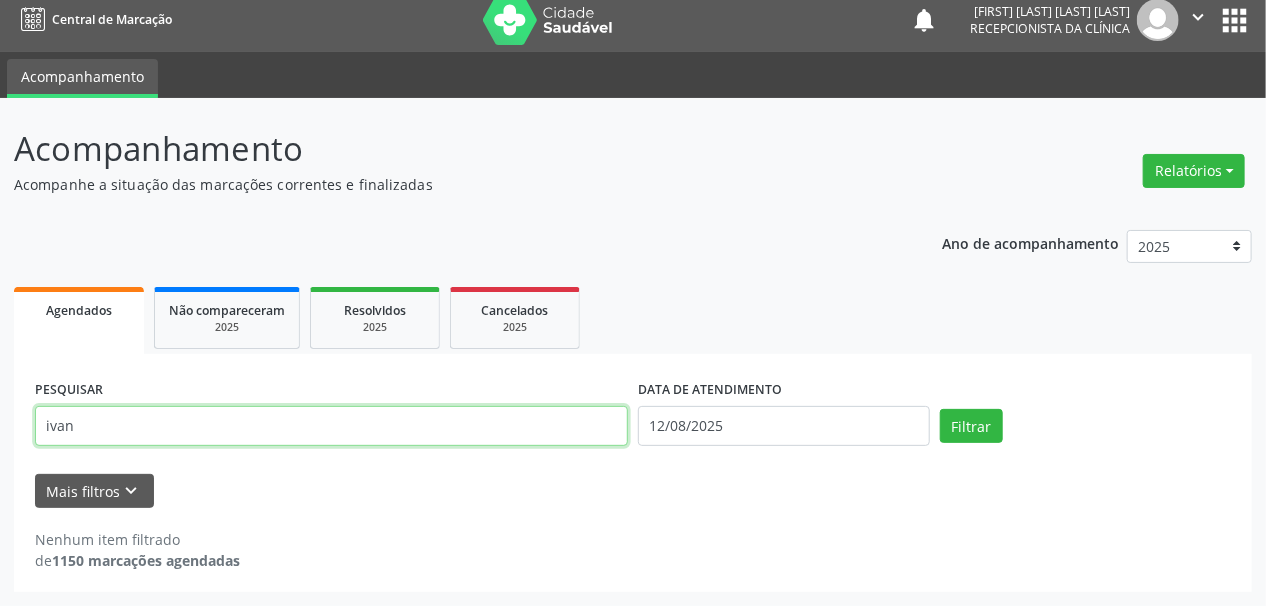 type on "ivan" 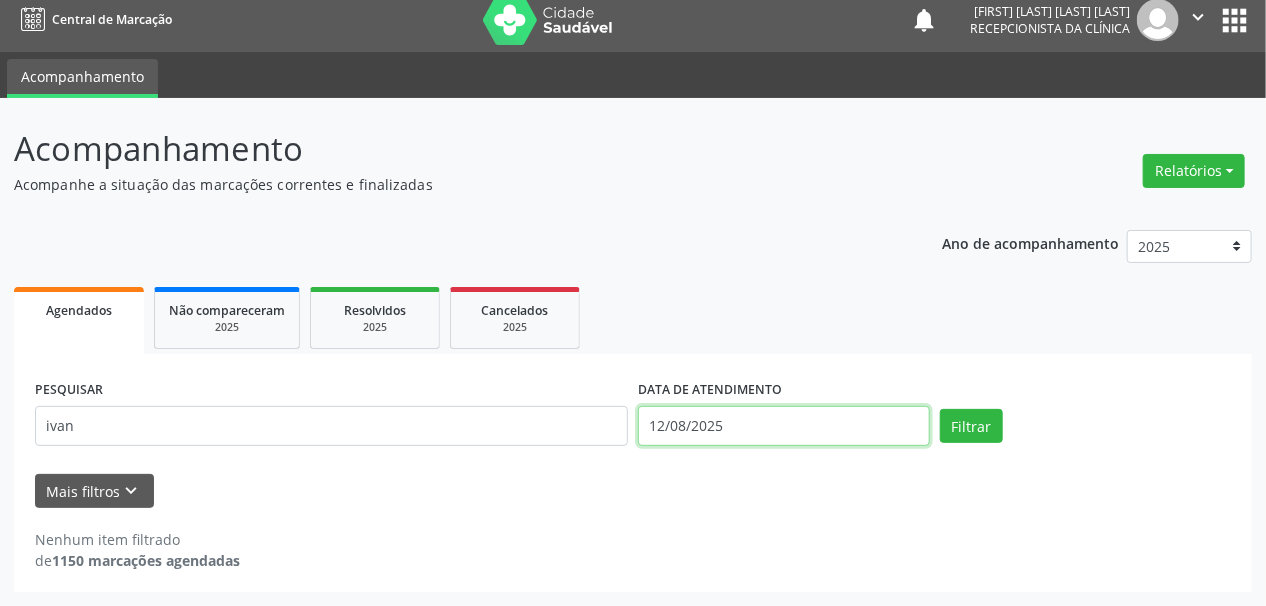 click on "12/08/2025" at bounding box center [784, 426] 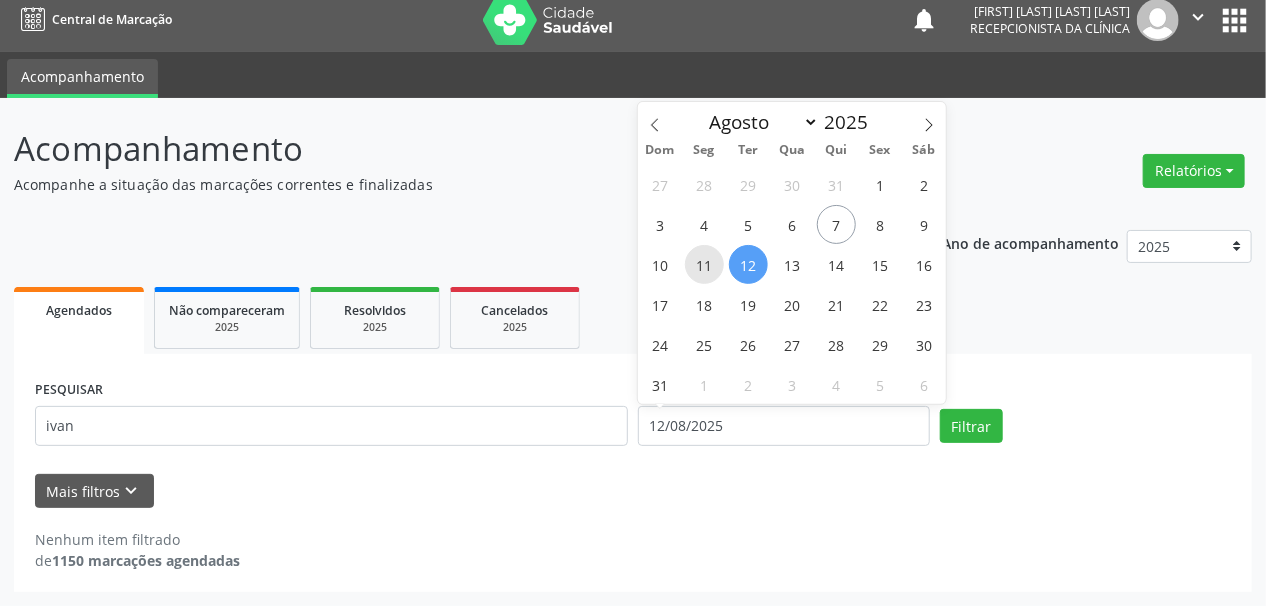 click on "11" at bounding box center (704, 264) 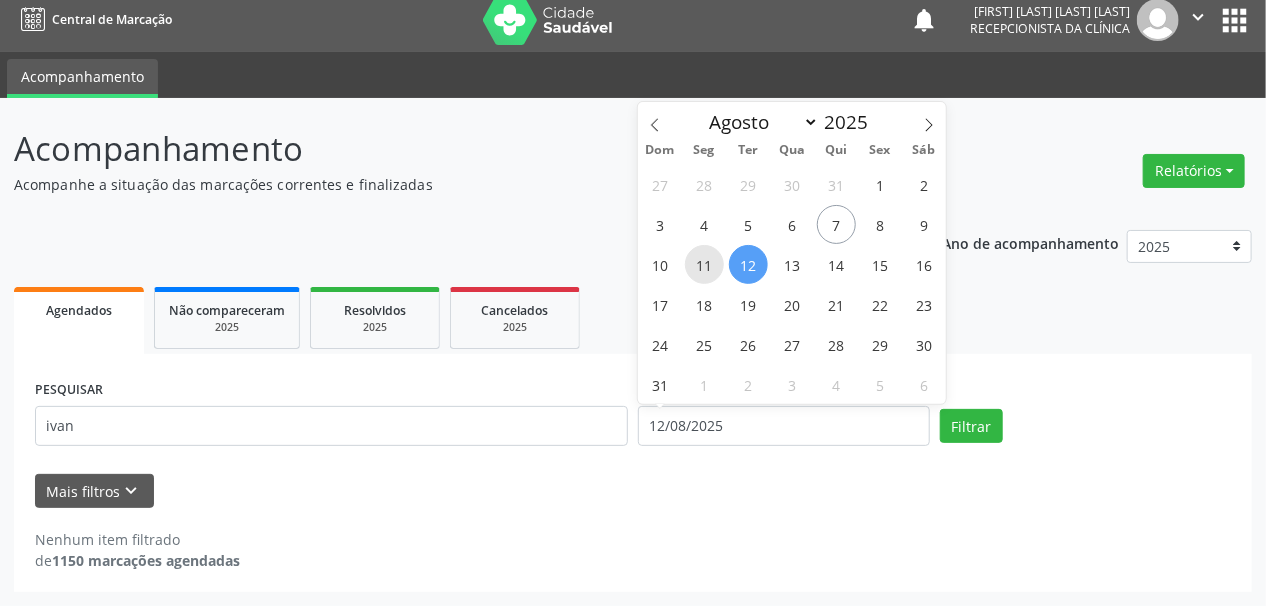 type on "11/08/2025" 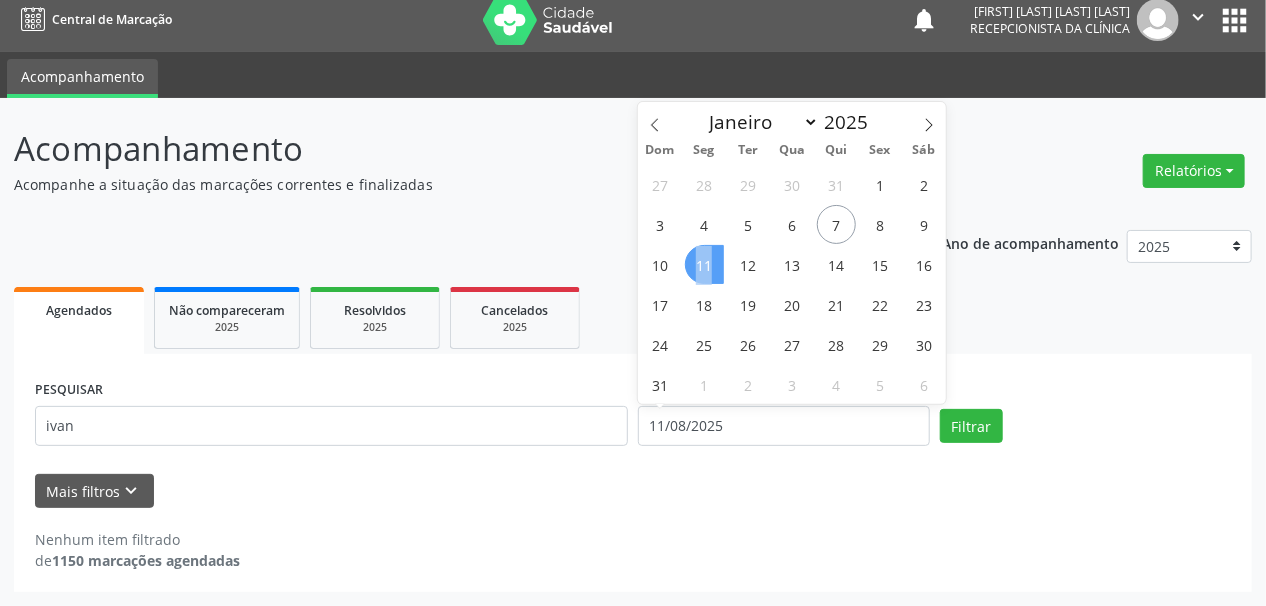 click on "11" at bounding box center (704, 264) 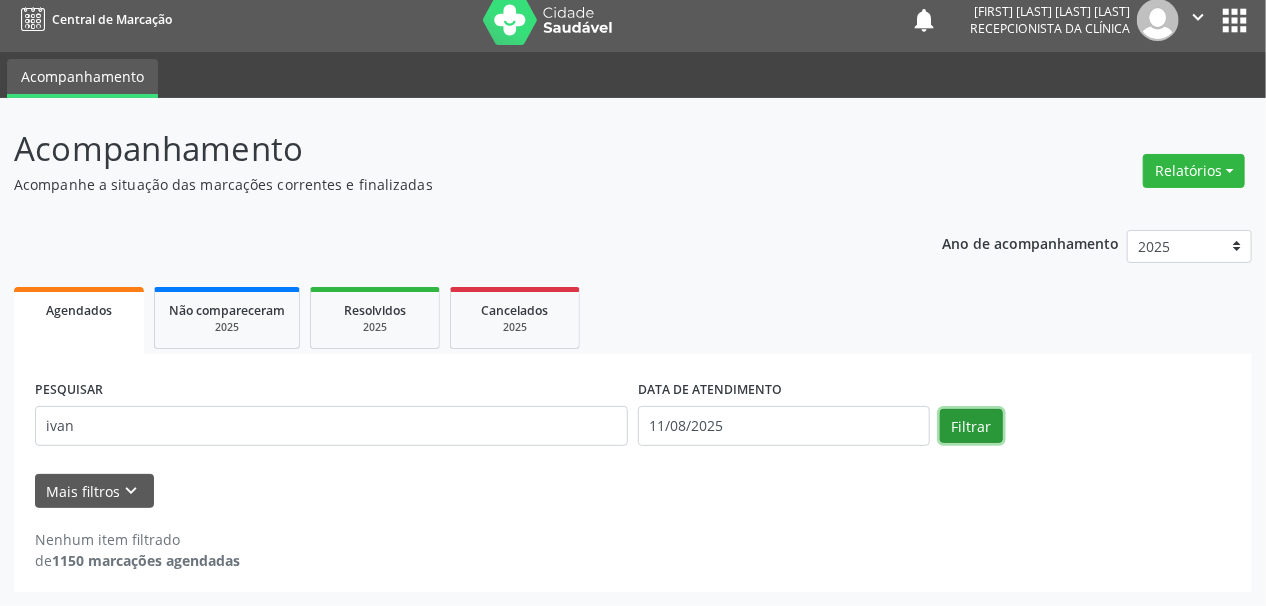 click on "Filtrar" at bounding box center [971, 426] 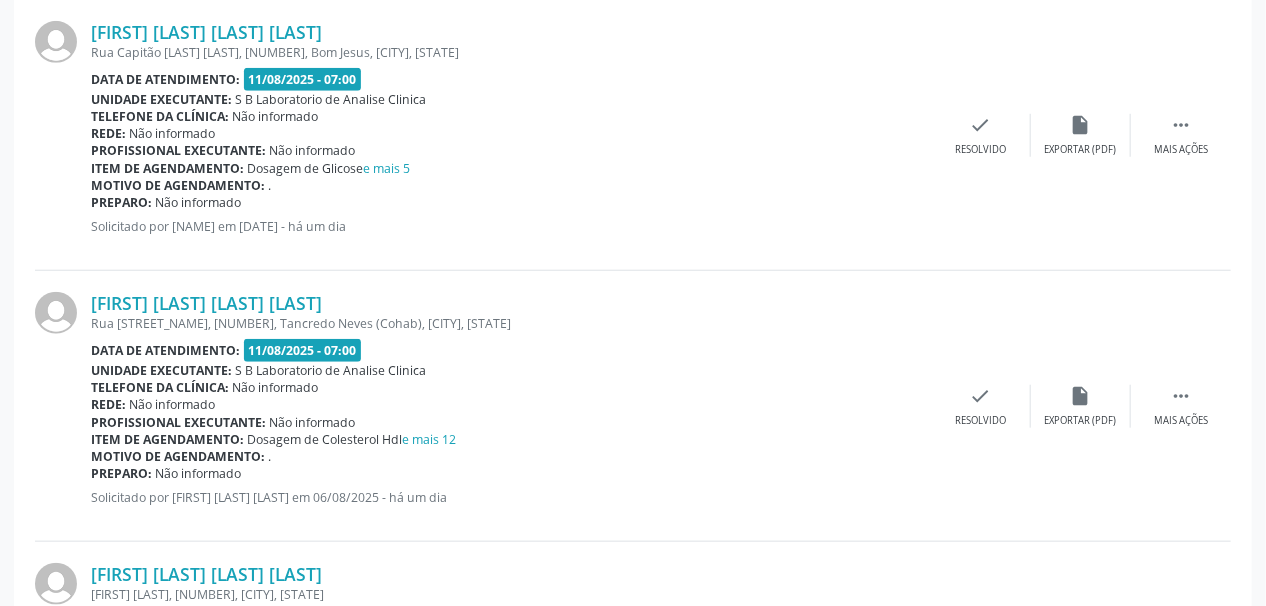 scroll, scrollTop: 520, scrollLeft: 0, axis: vertical 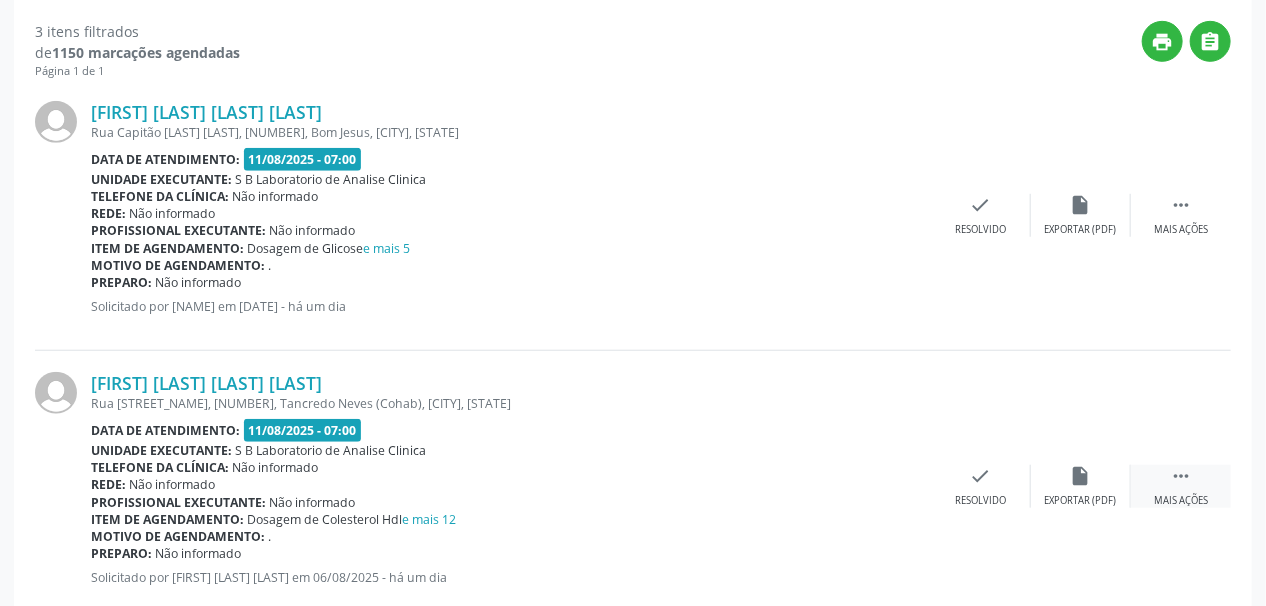 click on "" at bounding box center [1181, 476] 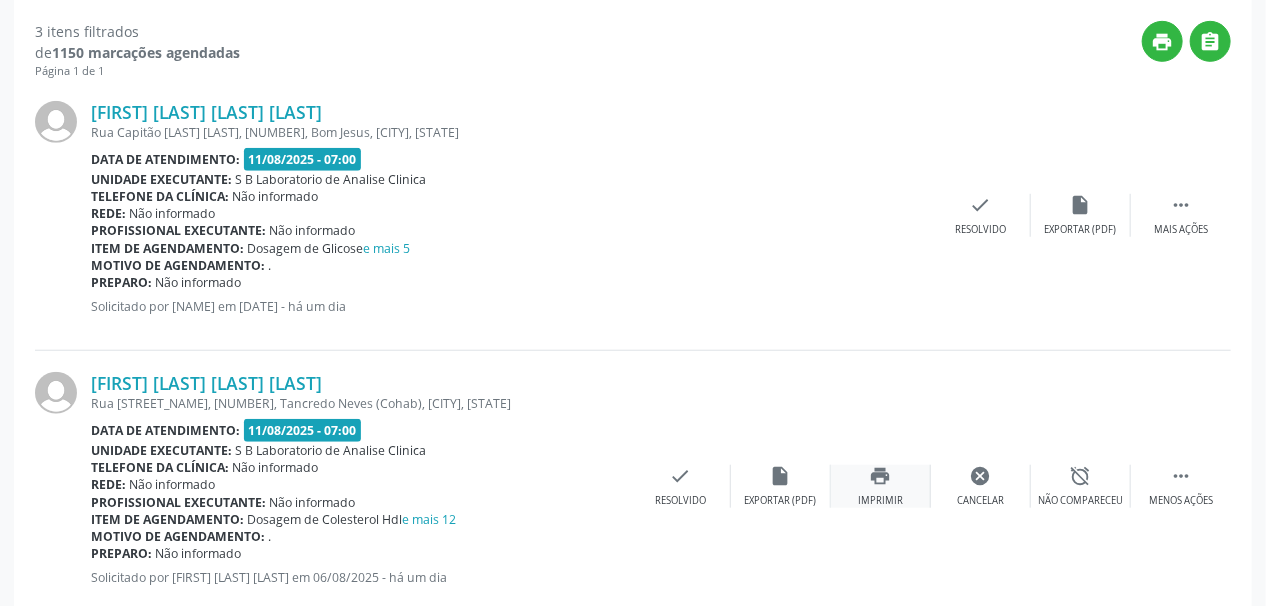 click on "print" at bounding box center (881, 476) 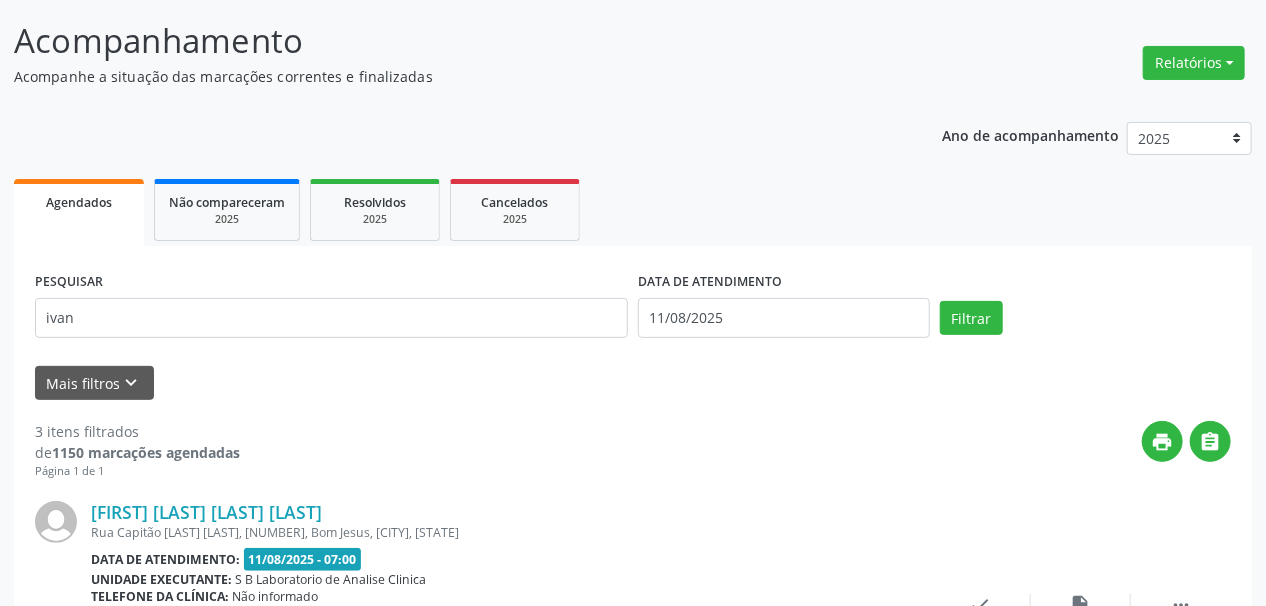 scroll, scrollTop: 0, scrollLeft: 0, axis: both 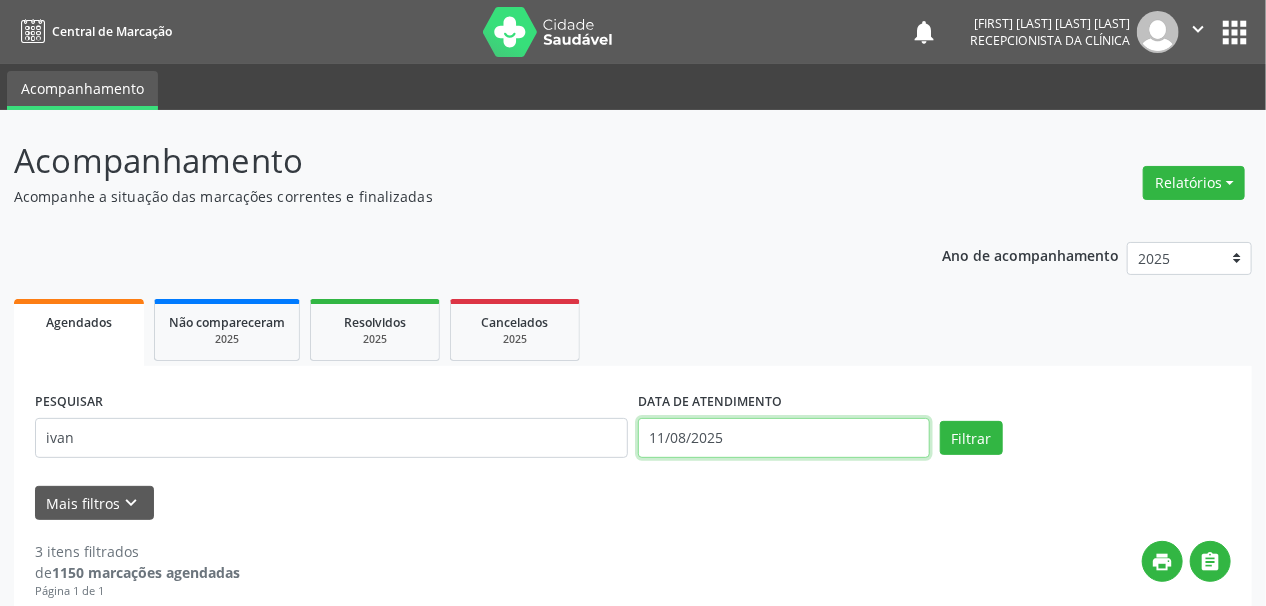 click on "11/08/2025" at bounding box center [784, 438] 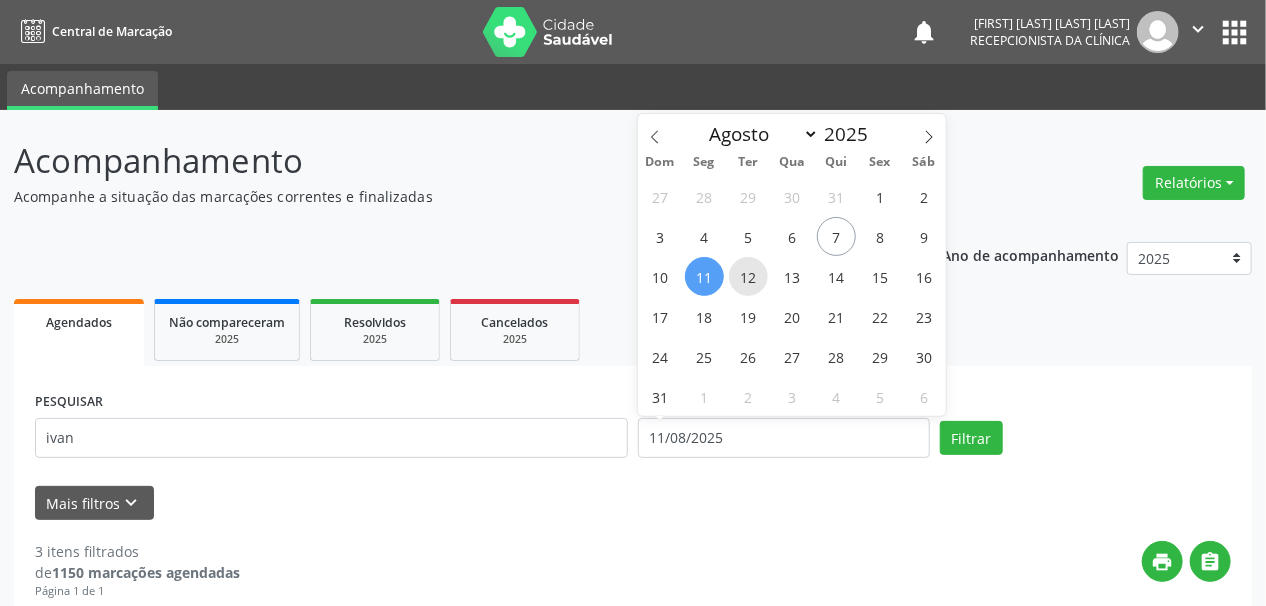 click on "12" at bounding box center [748, 276] 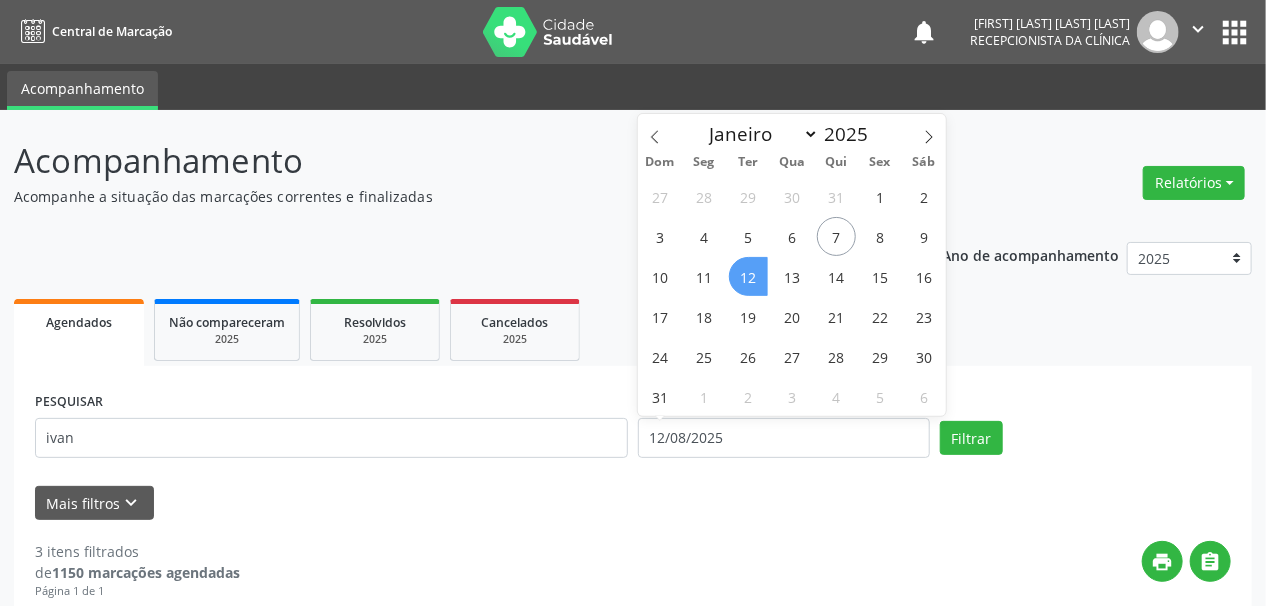 click on "12" at bounding box center (748, 276) 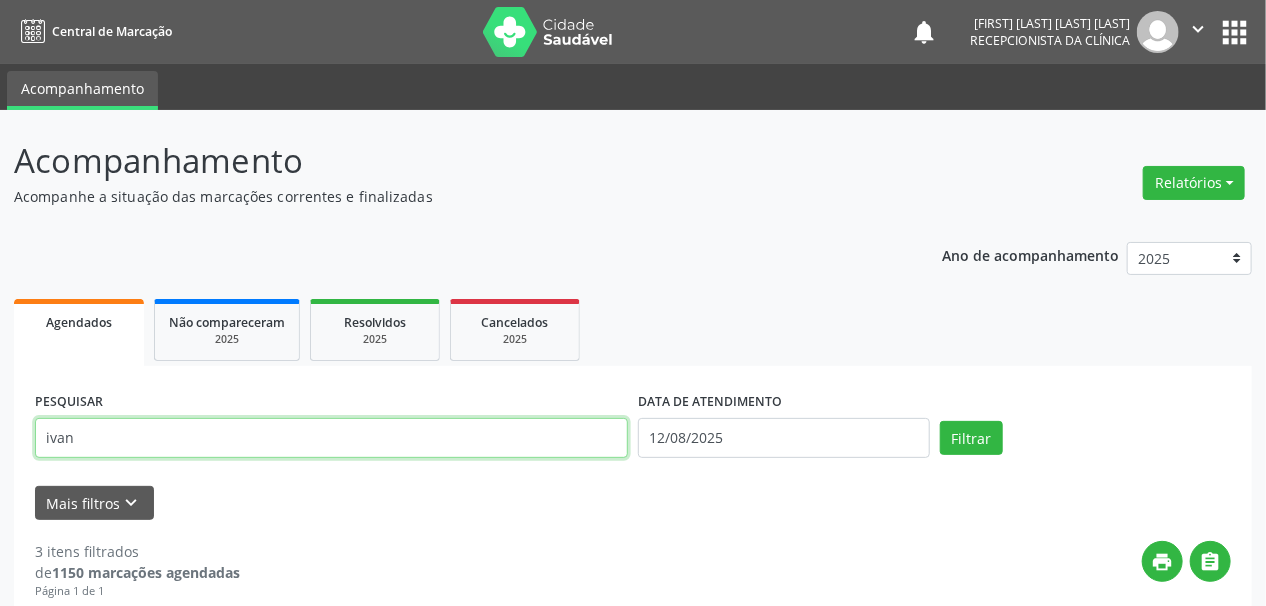 drag, startPoint x: 120, startPoint y: 436, endPoint x: 5, endPoint y: 444, distance: 115.27792 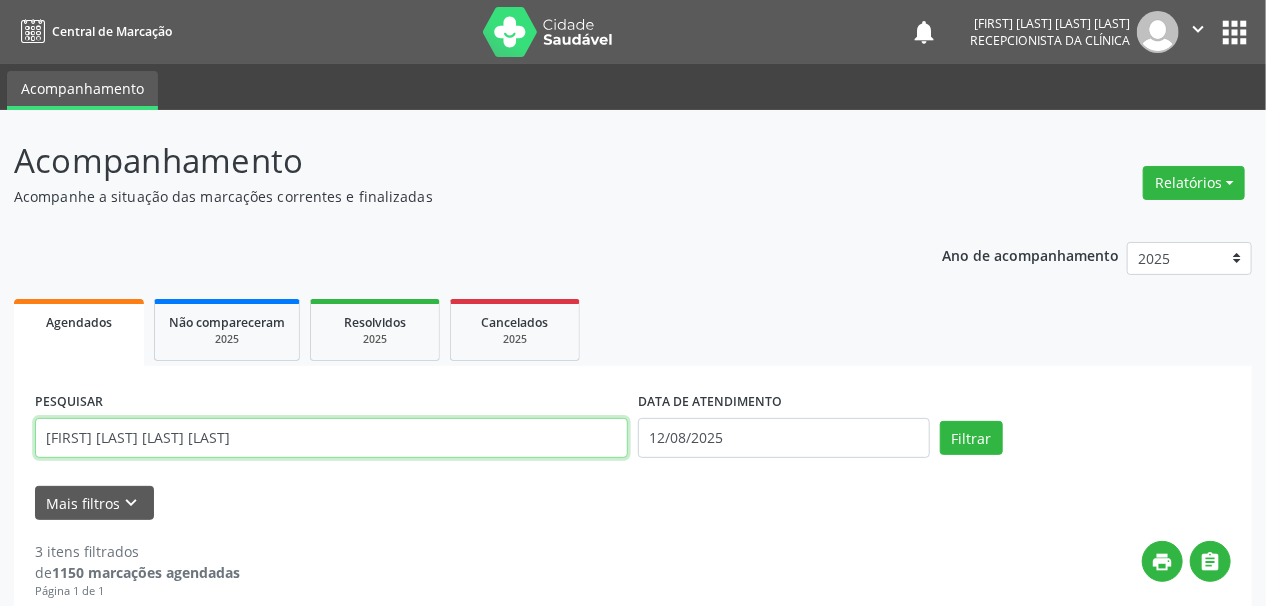 click on "Filtrar" at bounding box center (971, 438) 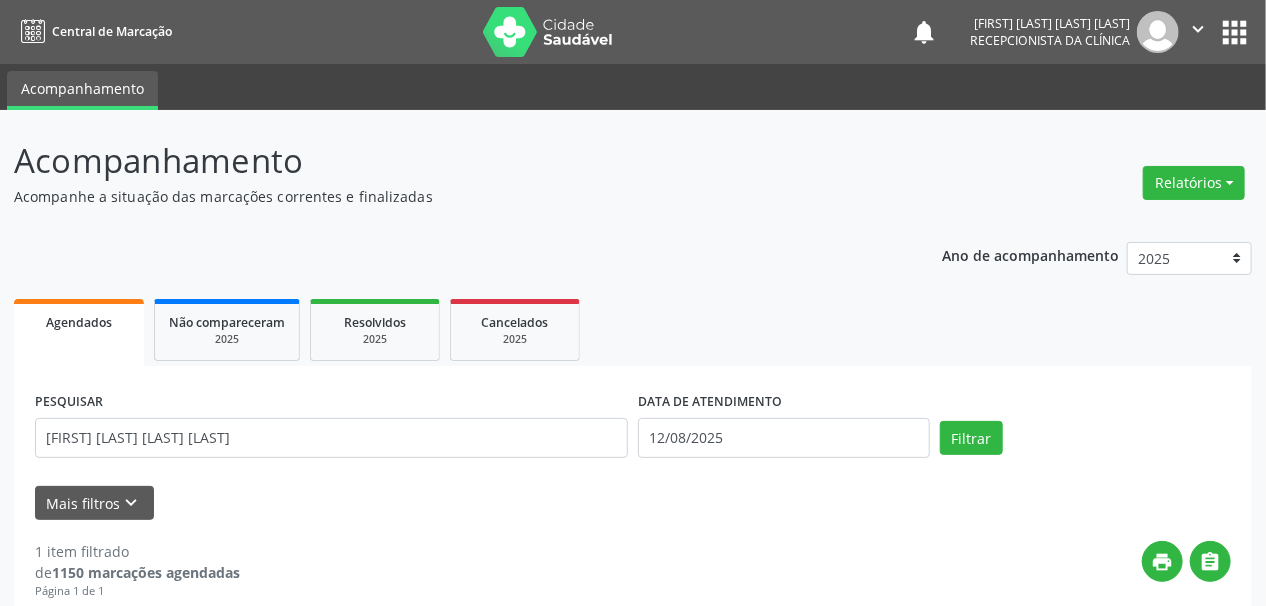 scroll, scrollTop: 299, scrollLeft: 0, axis: vertical 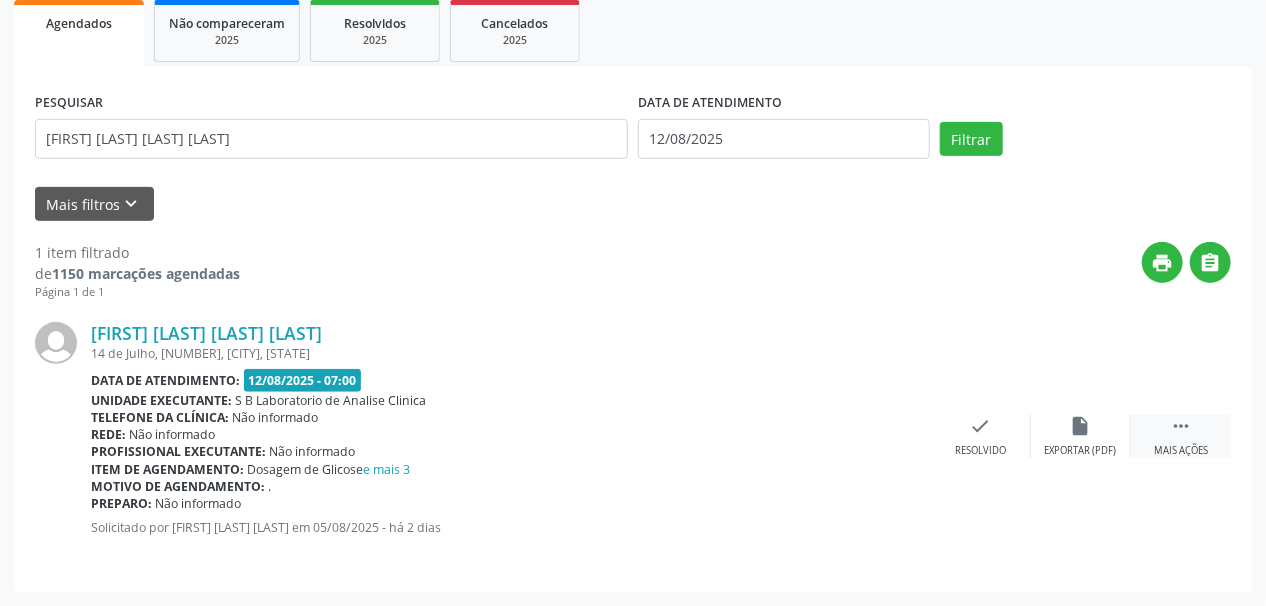 click on "Mais ações" at bounding box center [1181, 451] 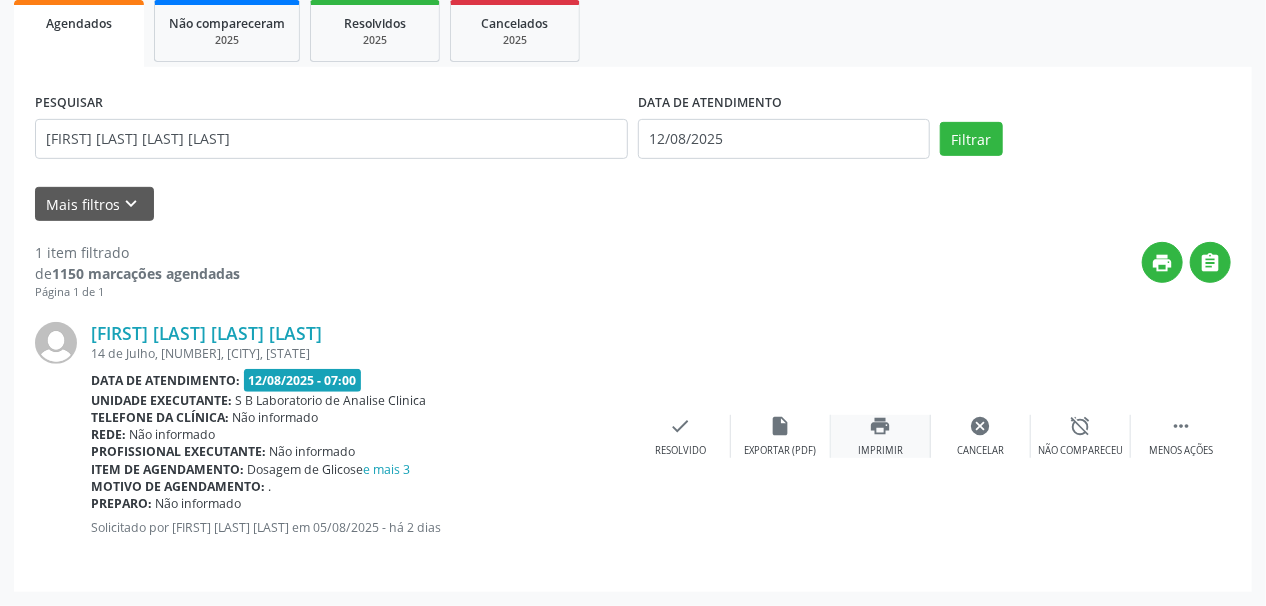 click on "print" at bounding box center [881, 426] 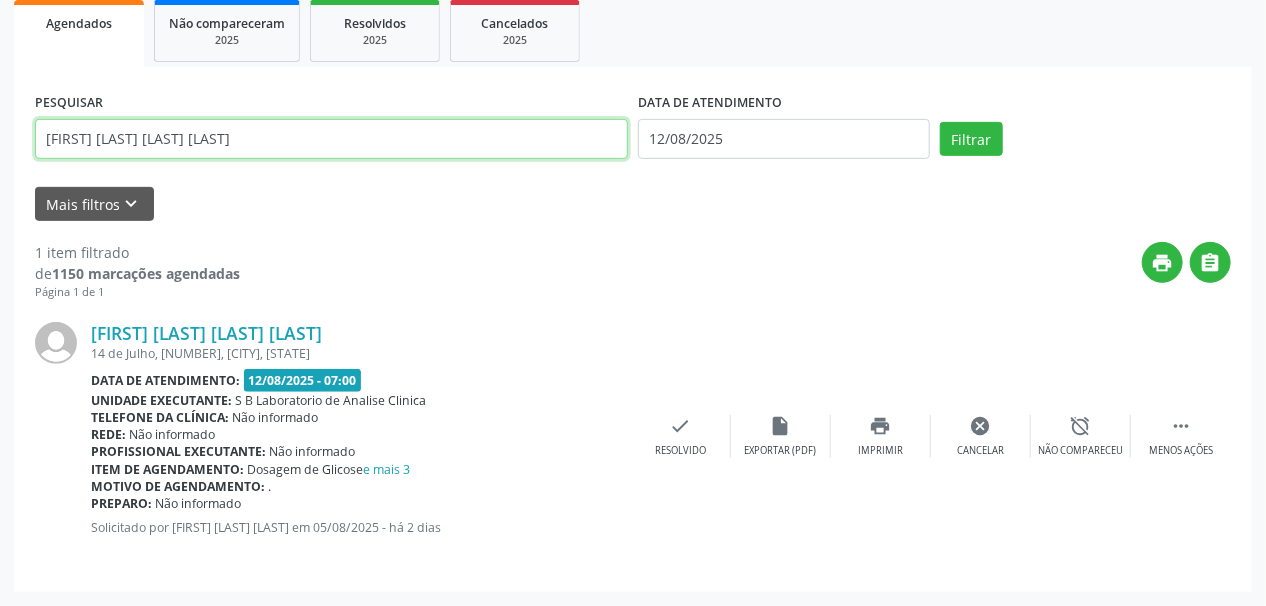 drag, startPoint x: 344, startPoint y: 136, endPoint x: 0, endPoint y: 158, distance: 344.70276 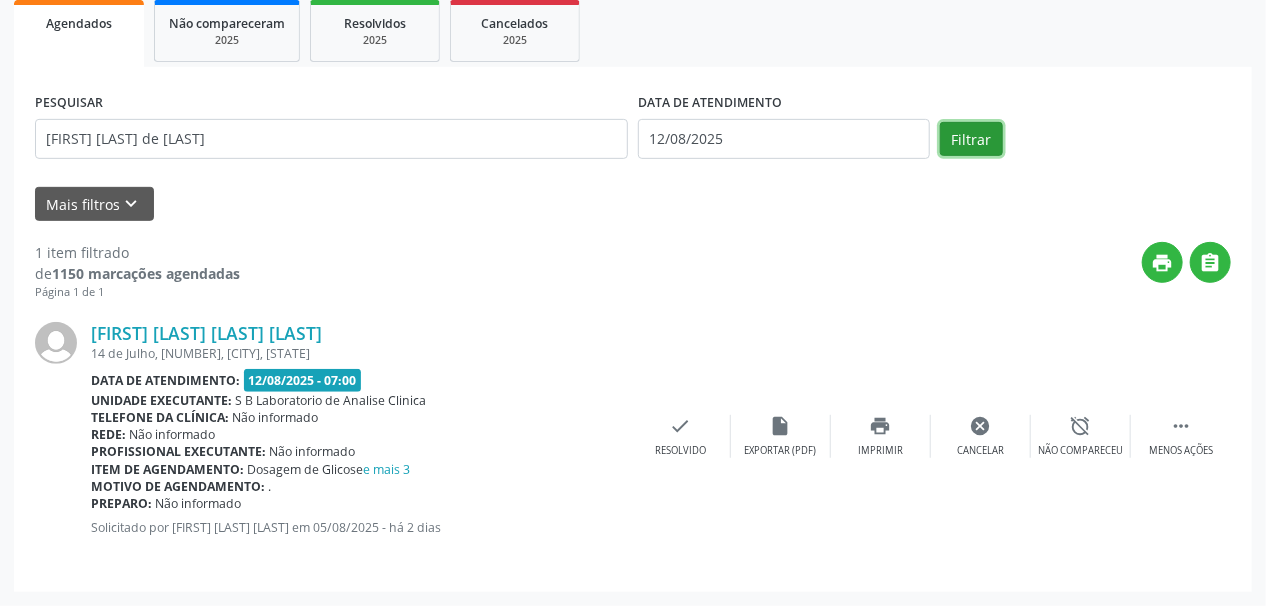 click on "Filtrar" at bounding box center [971, 139] 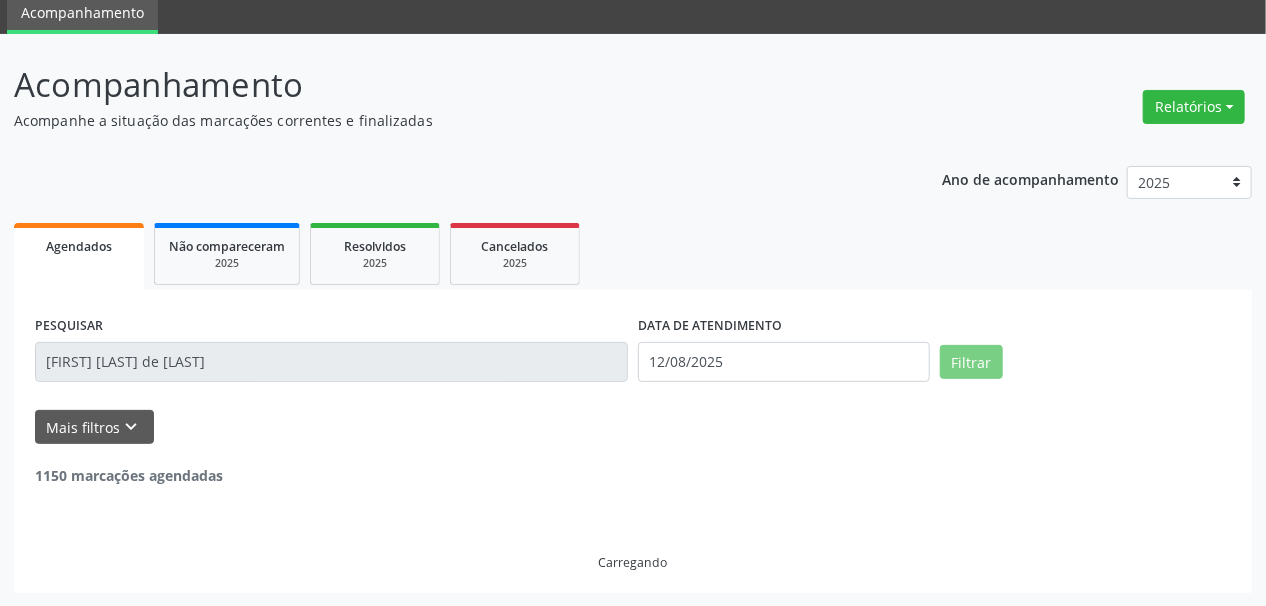 scroll, scrollTop: 299, scrollLeft: 0, axis: vertical 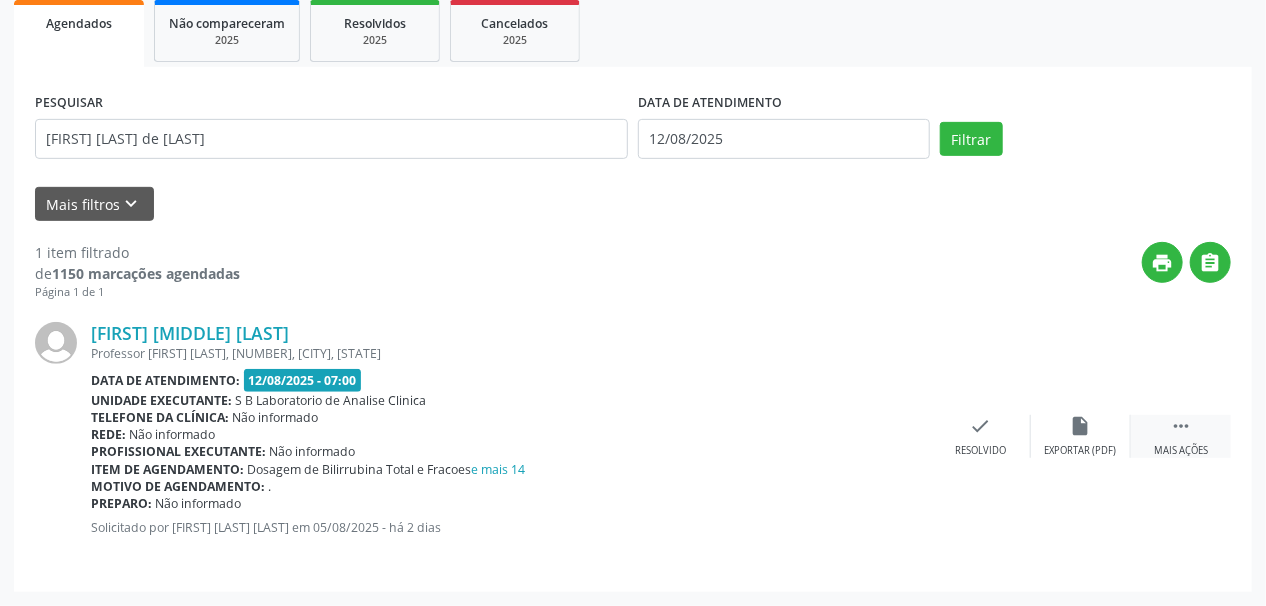 click on "
Mais ações" at bounding box center (1181, 436) 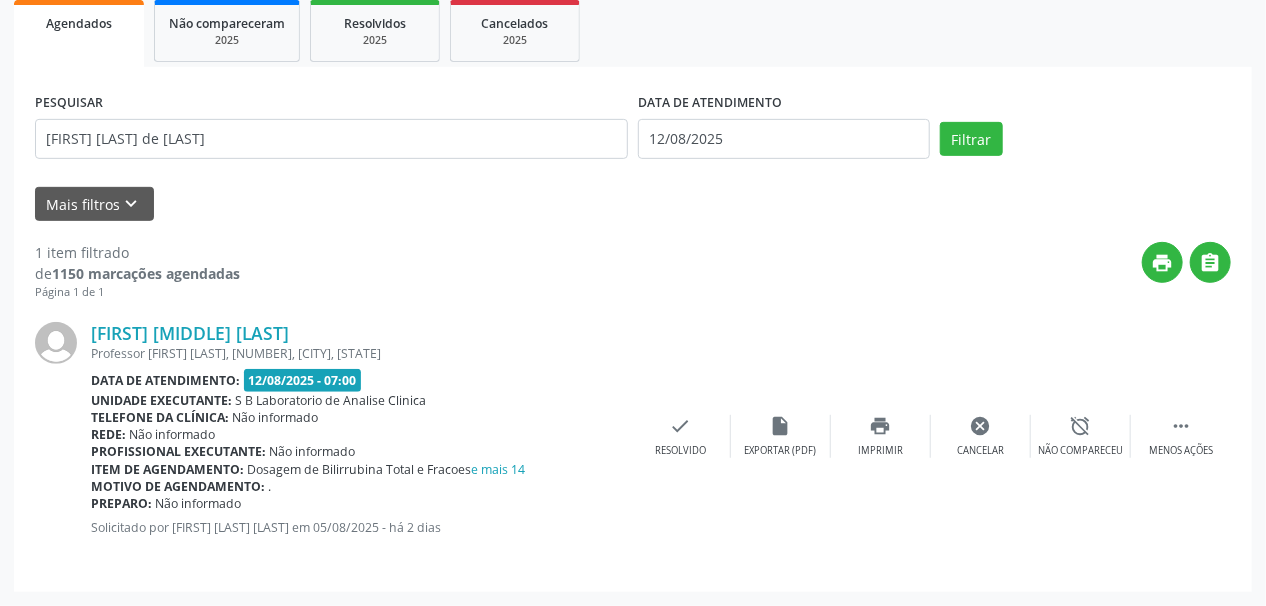click on "print   " at bounding box center (735, 271) 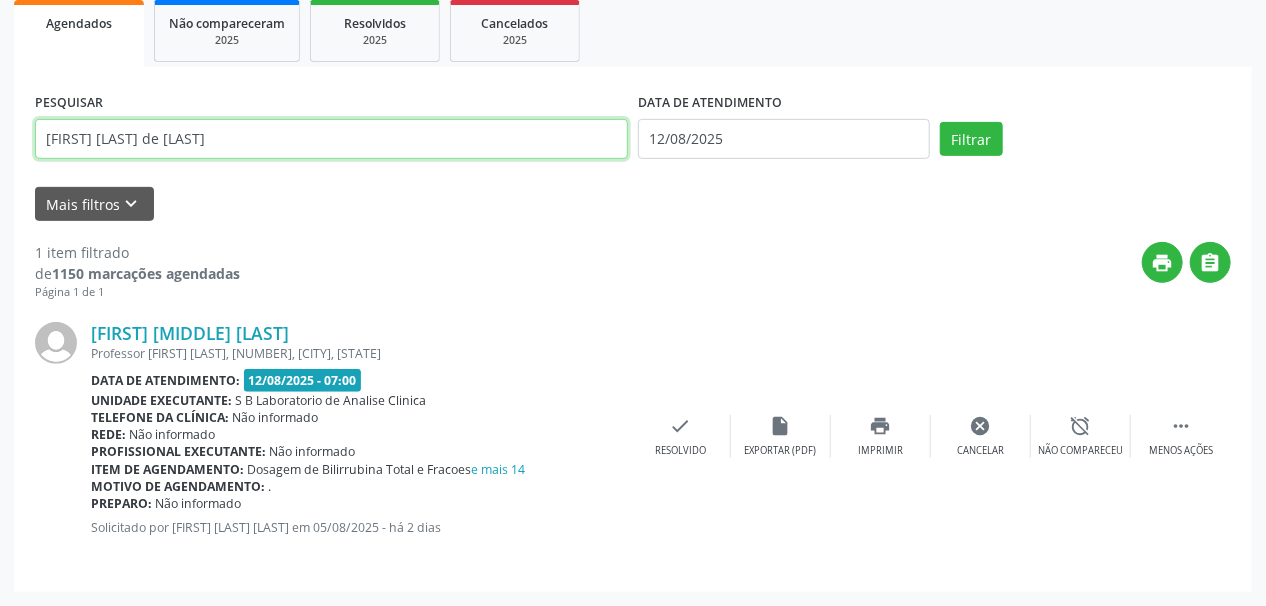 drag, startPoint x: 223, startPoint y: 137, endPoint x: 0, endPoint y: 148, distance: 223.27113 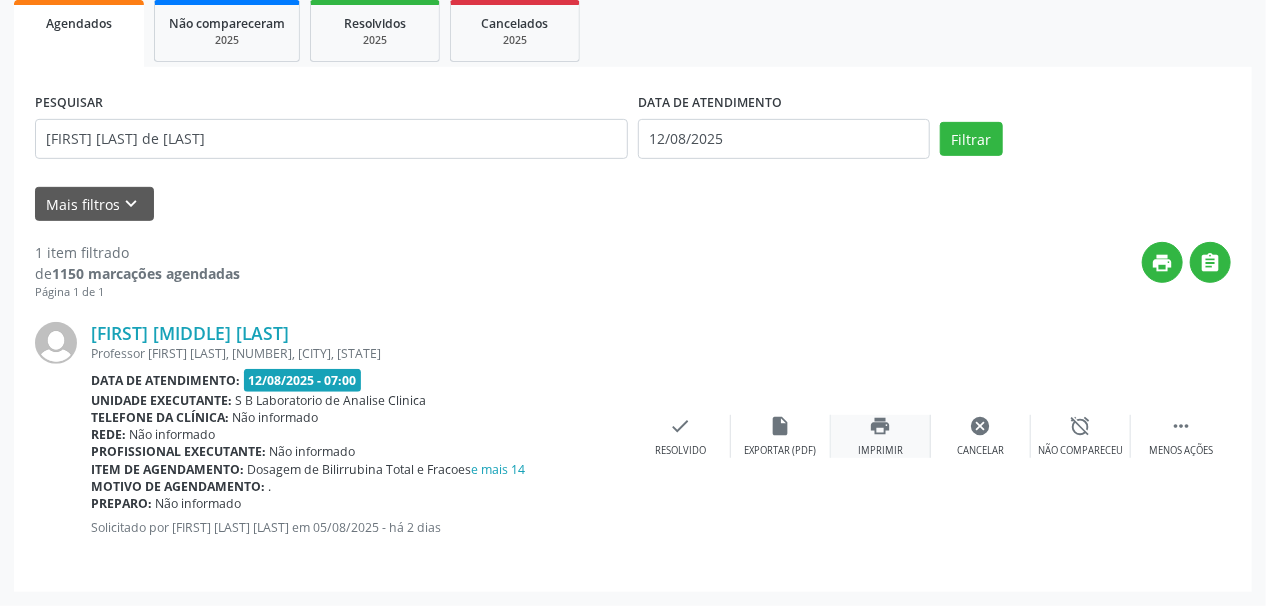 click on "Imprimir" at bounding box center (880, 451) 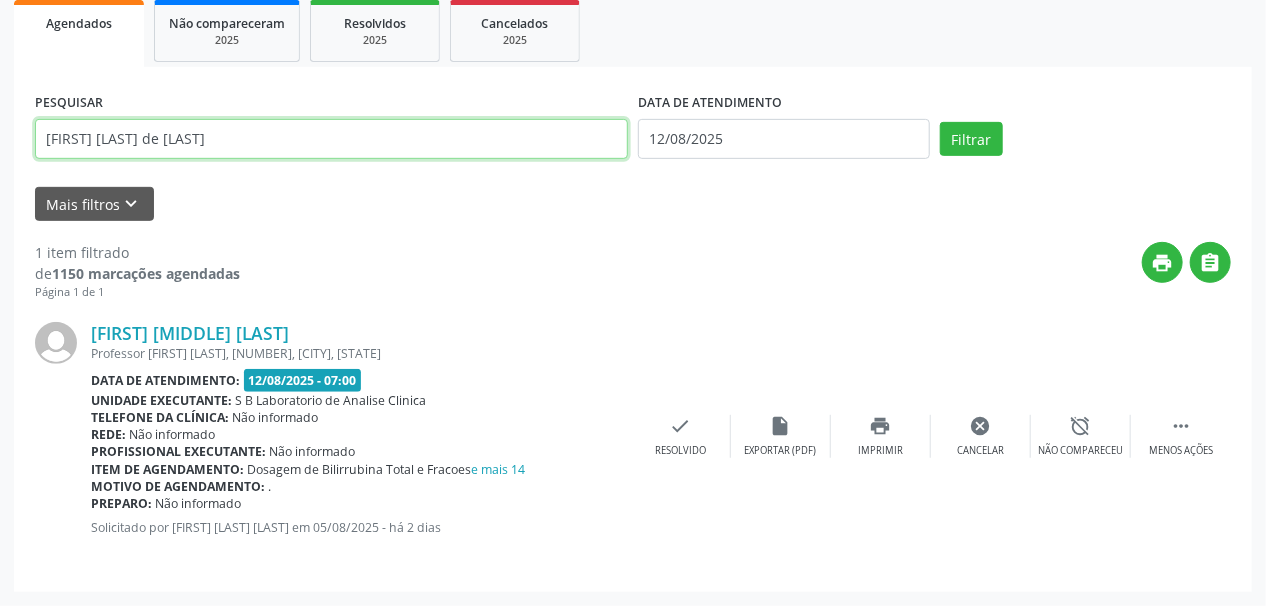 drag, startPoint x: 261, startPoint y: 149, endPoint x: 0, endPoint y: 183, distance: 263.20523 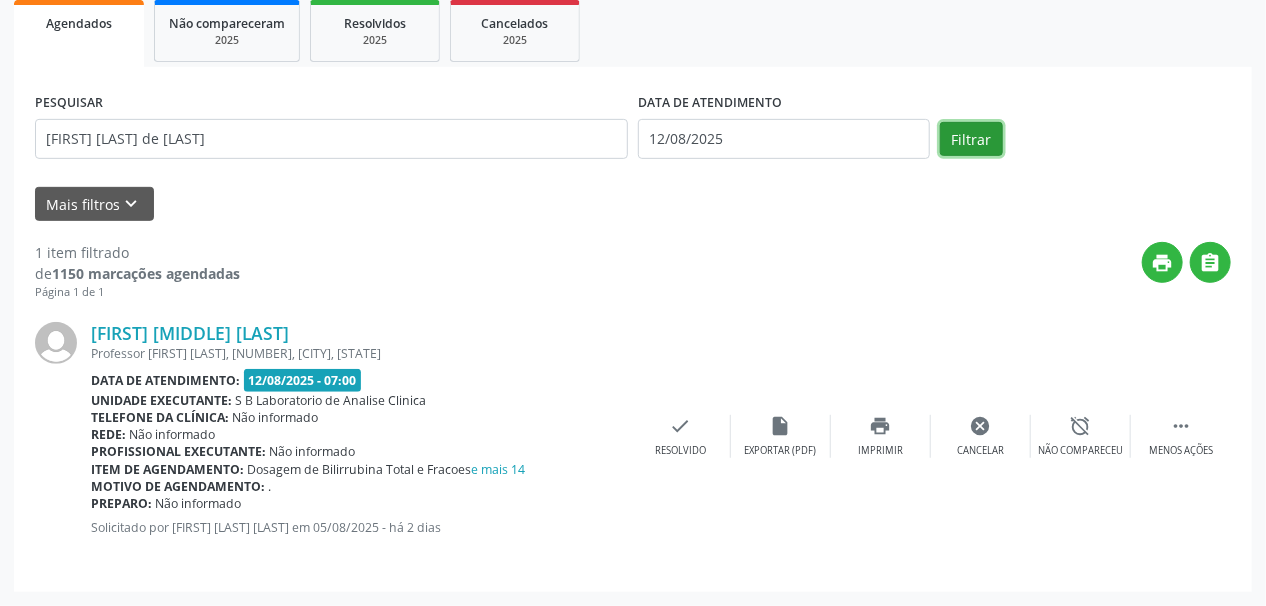 click on "Filtrar" at bounding box center [971, 139] 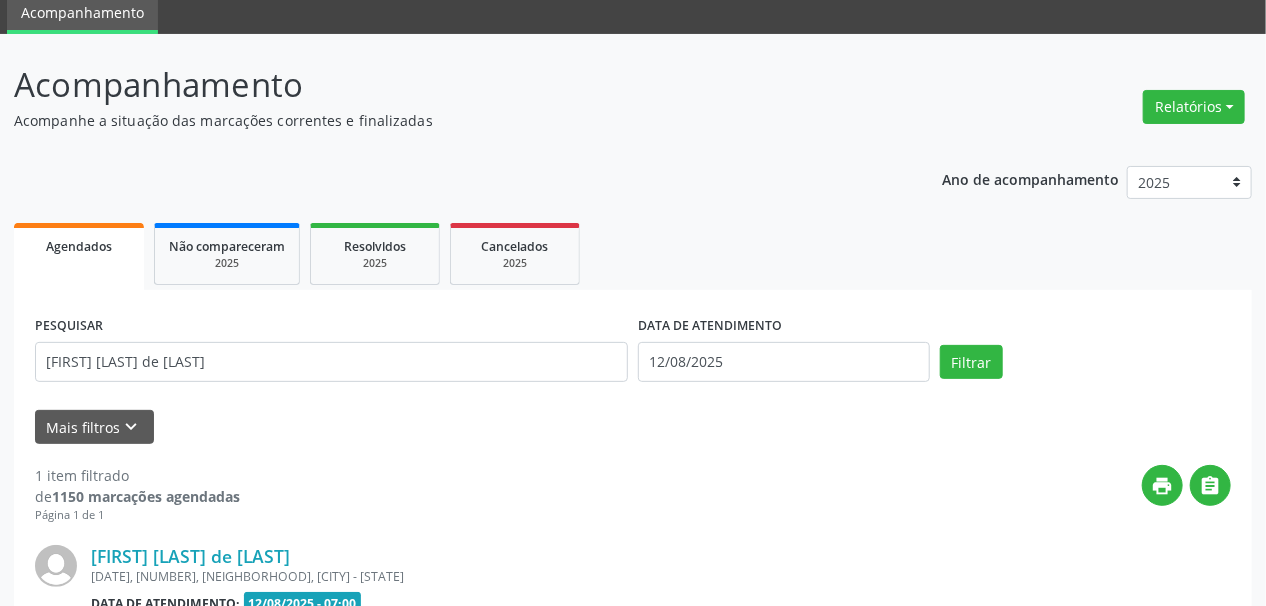 scroll, scrollTop: 299, scrollLeft: 0, axis: vertical 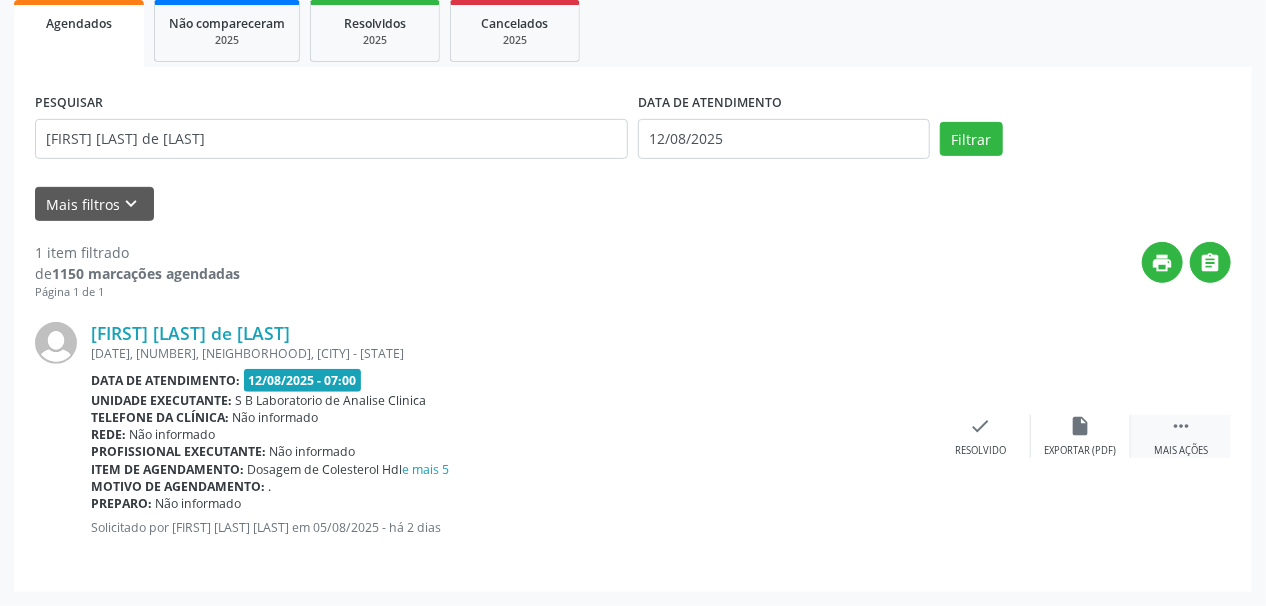 click on "
Mais ações" at bounding box center (1181, 436) 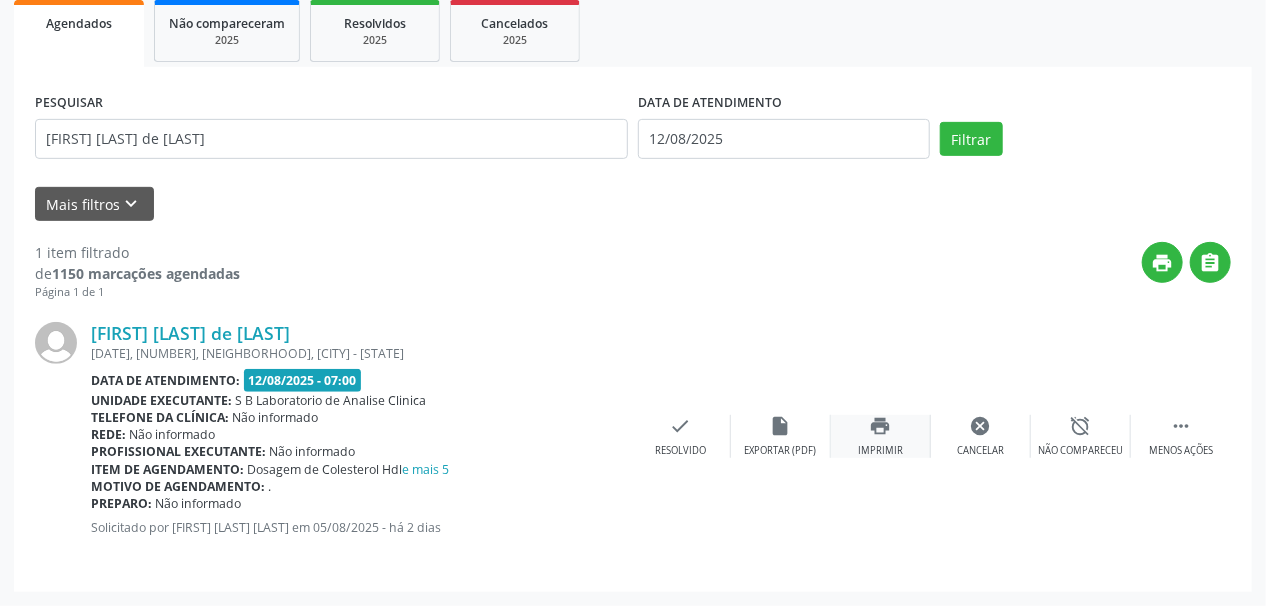 click on "print
Imprimir" at bounding box center [881, 436] 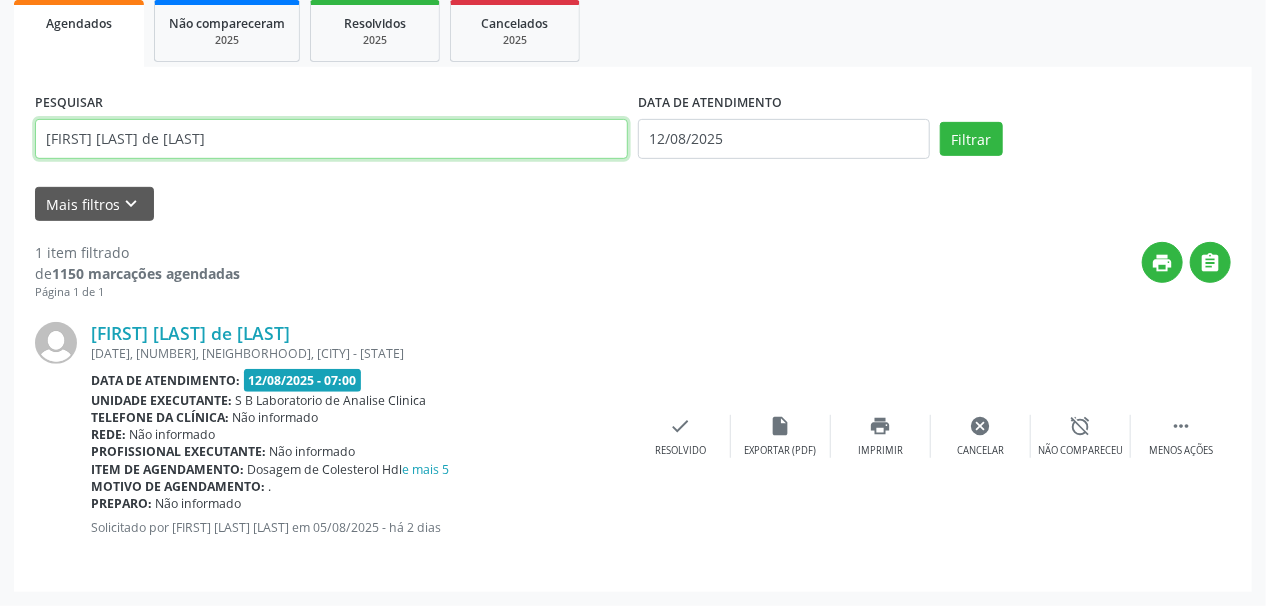 drag, startPoint x: 287, startPoint y: 131, endPoint x: 0, endPoint y: 150, distance: 287.62823 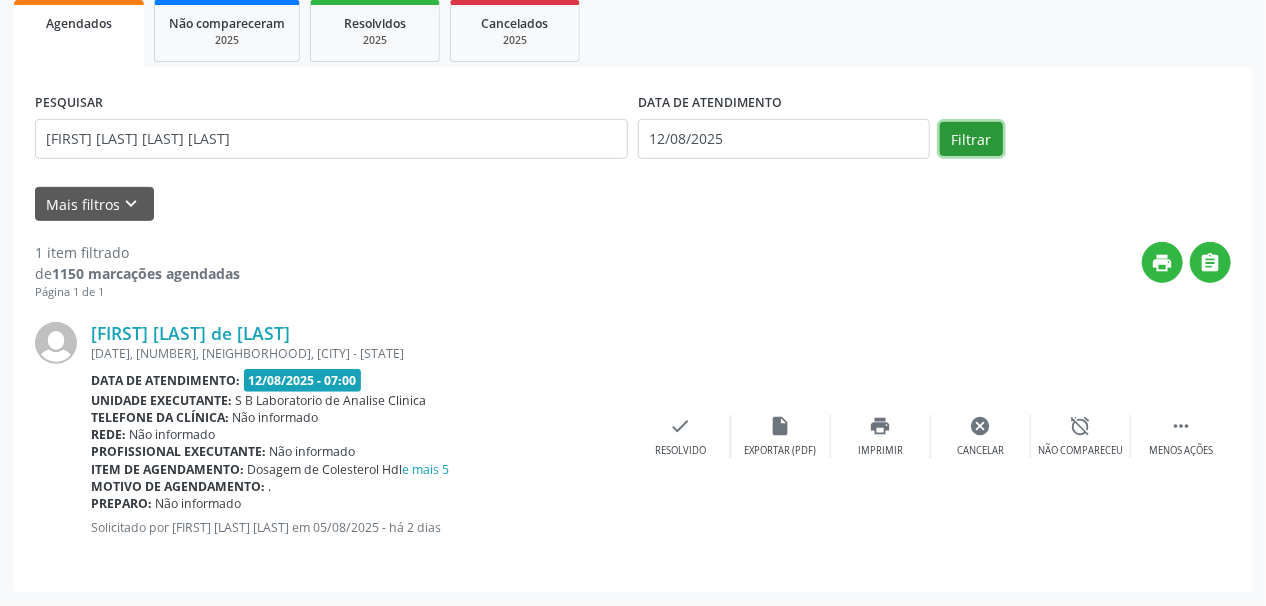 click on "Filtrar" at bounding box center (971, 139) 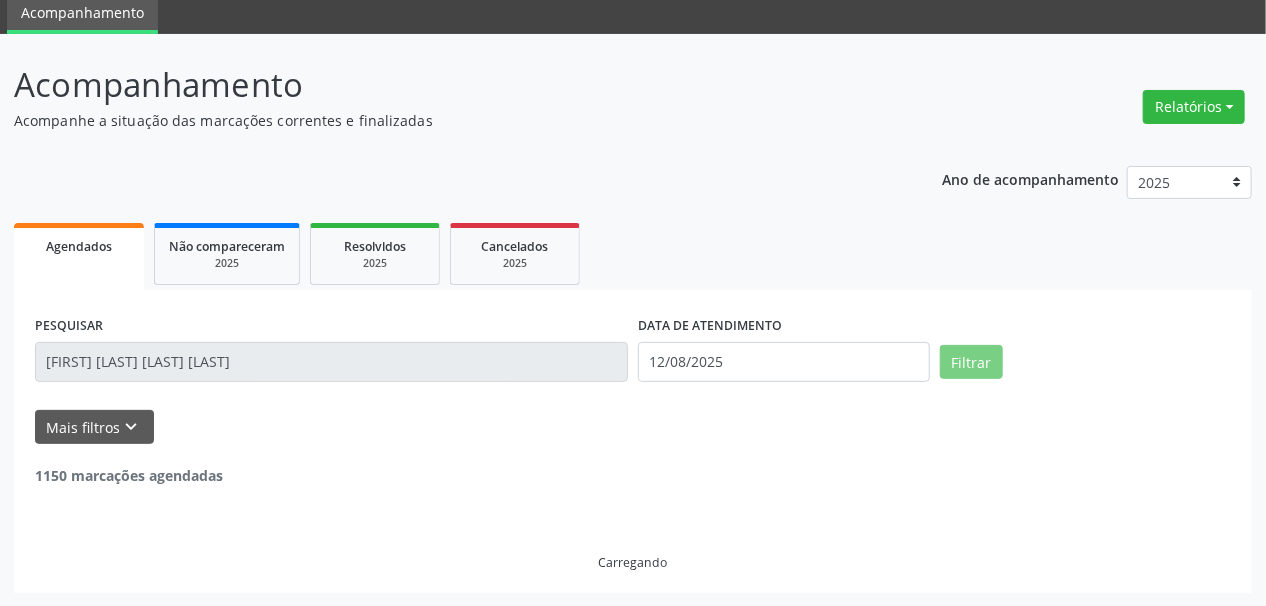 scroll, scrollTop: 299, scrollLeft: 0, axis: vertical 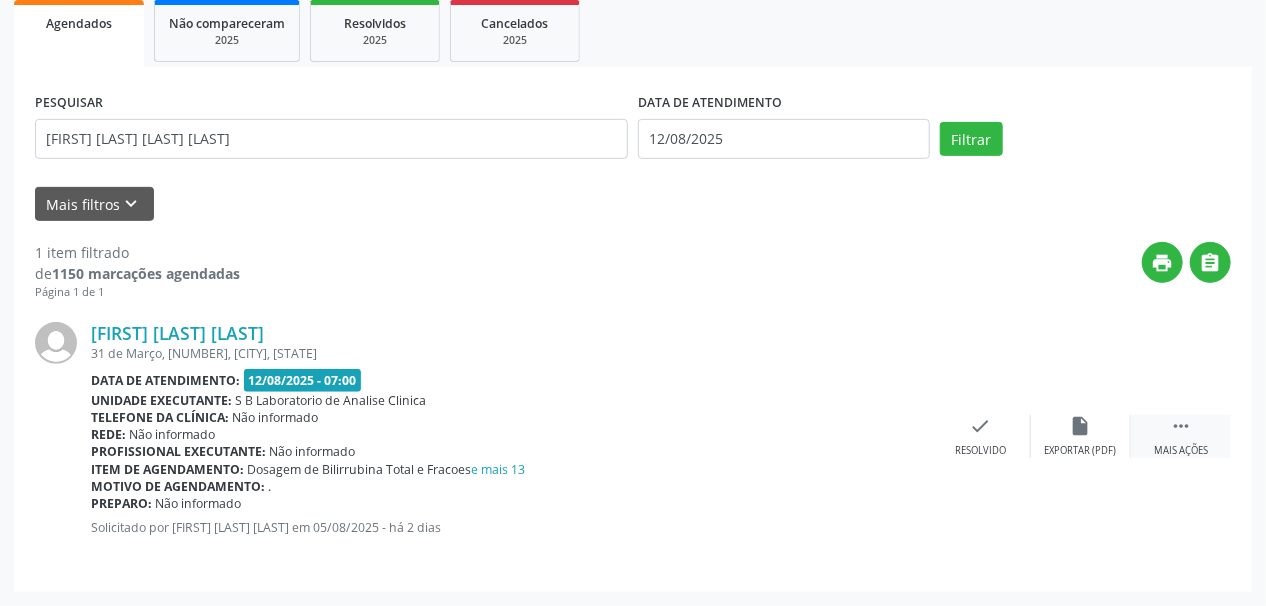click on "" at bounding box center [1181, 426] 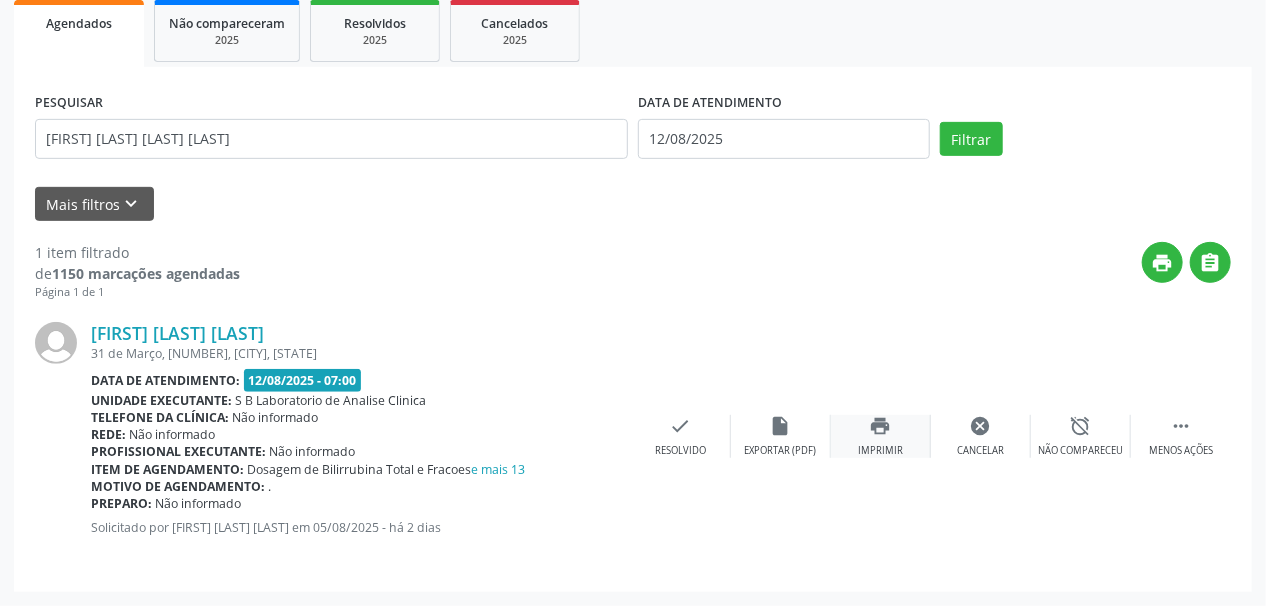 click on "Imprimir" at bounding box center (880, 451) 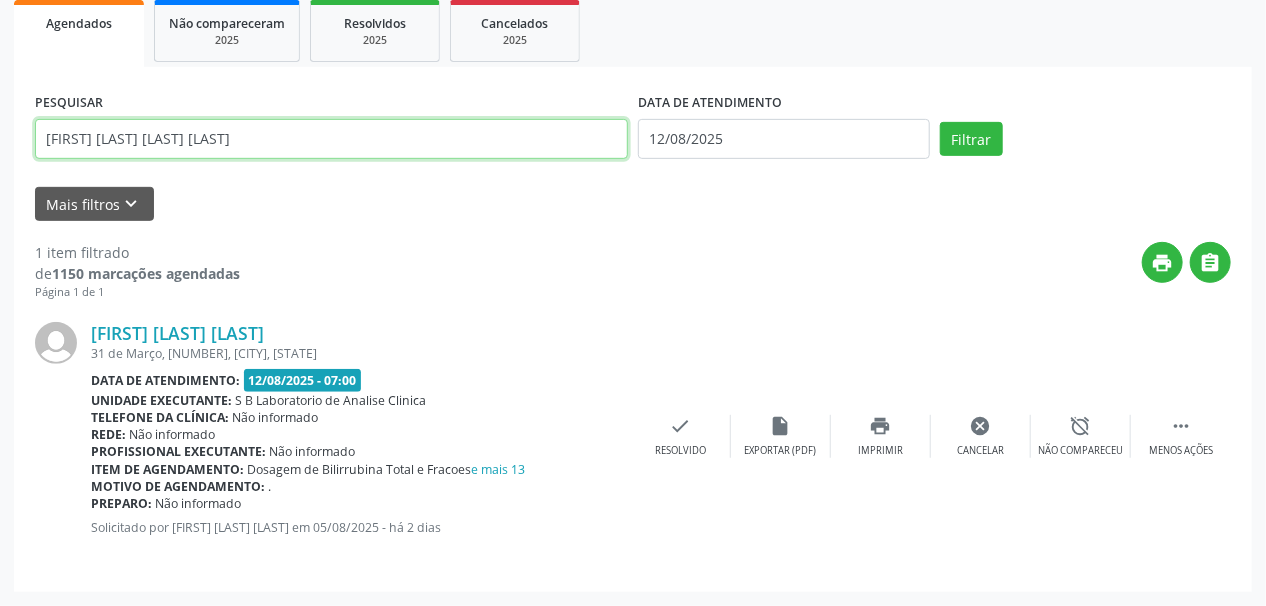 drag, startPoint x: 303, startPoint y: 139, endPoint x: 0, endPoint y: 185, distance: 306.47186 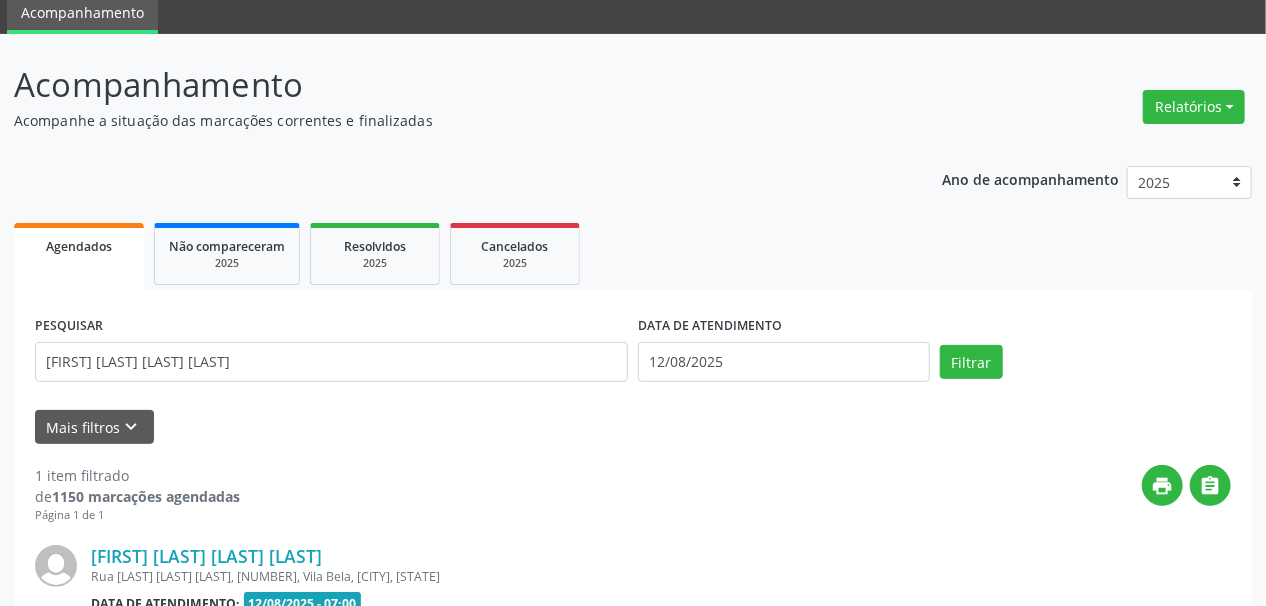 scroll, scrollTop: 299, scrollLeft: 0, axis: vertical 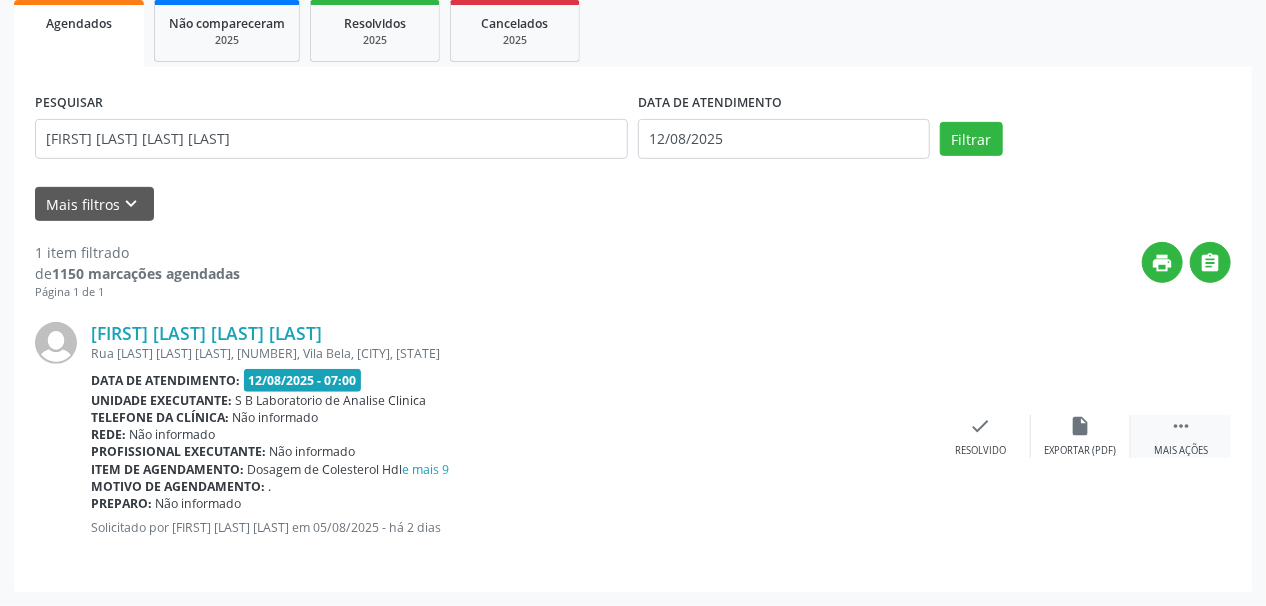 click on "" at bounding box center [1181, 426] 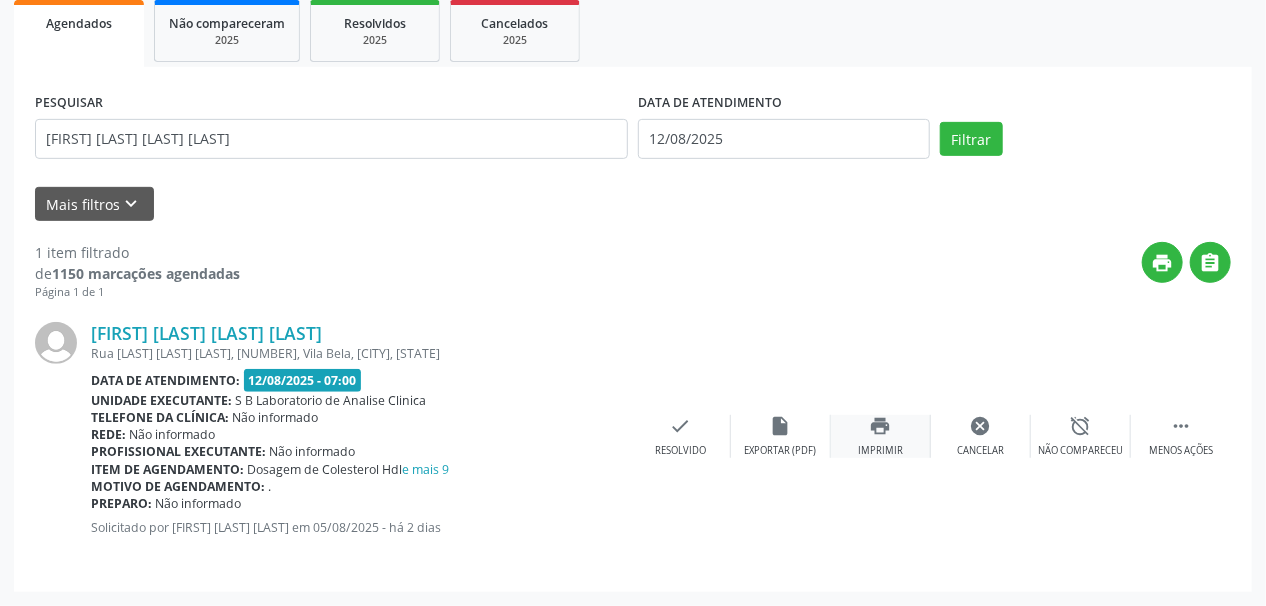 click on "print" at bounding box center (881, 426) 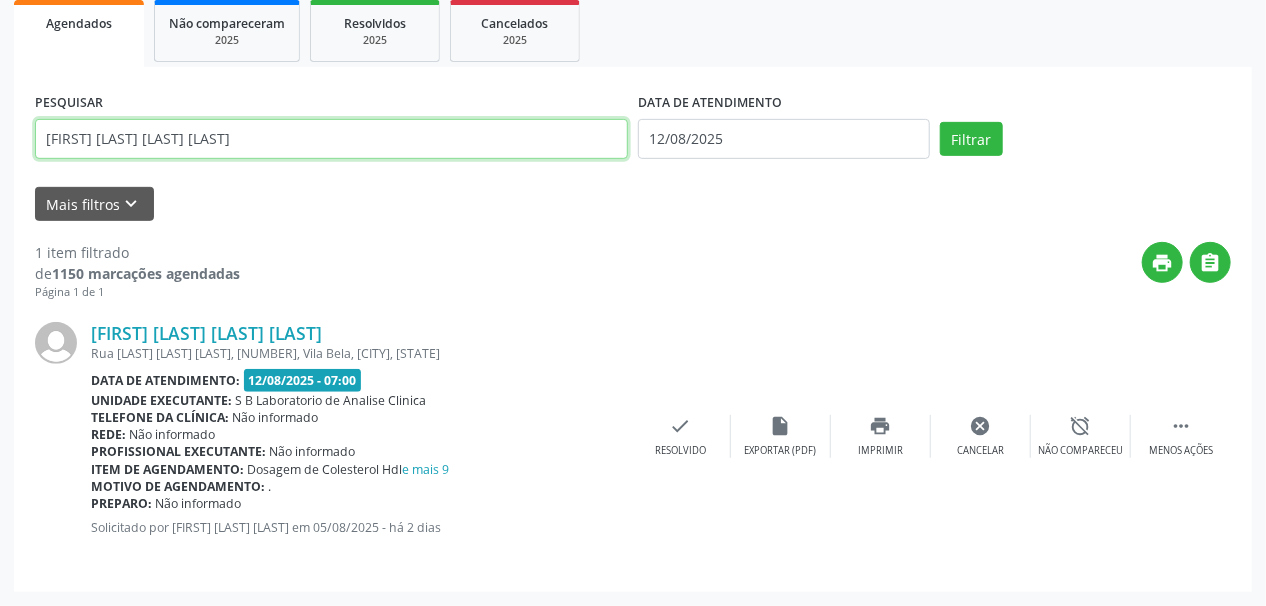 drag, startPoint x: 300, startPoint y: 136, endPoint x: 0, endPoint y: 130, distance: 300.06 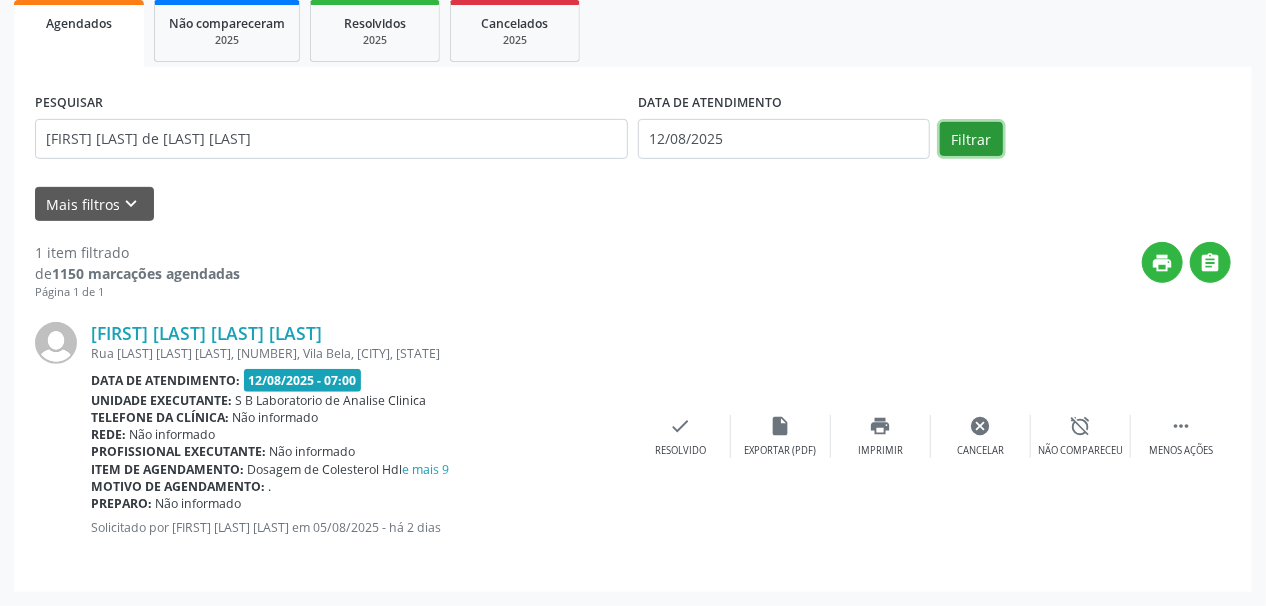 click on "Filtrar" at bounding box center [971, 139] 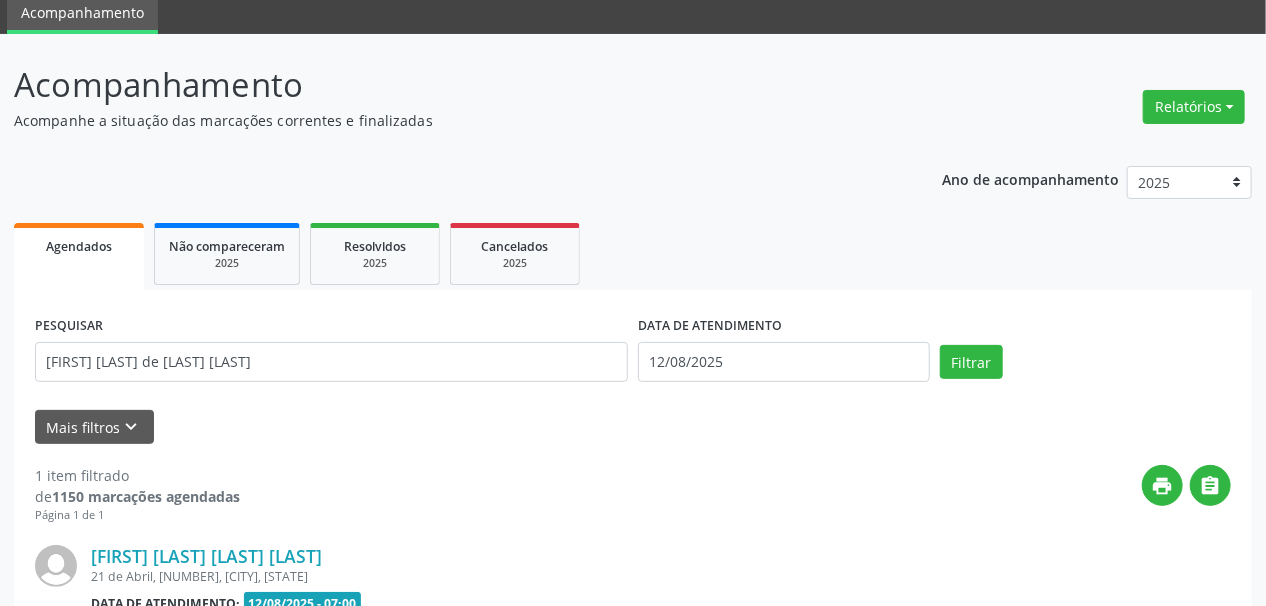 scroll, scrollTop: 299, scrollLeft: 0, axis: vertical 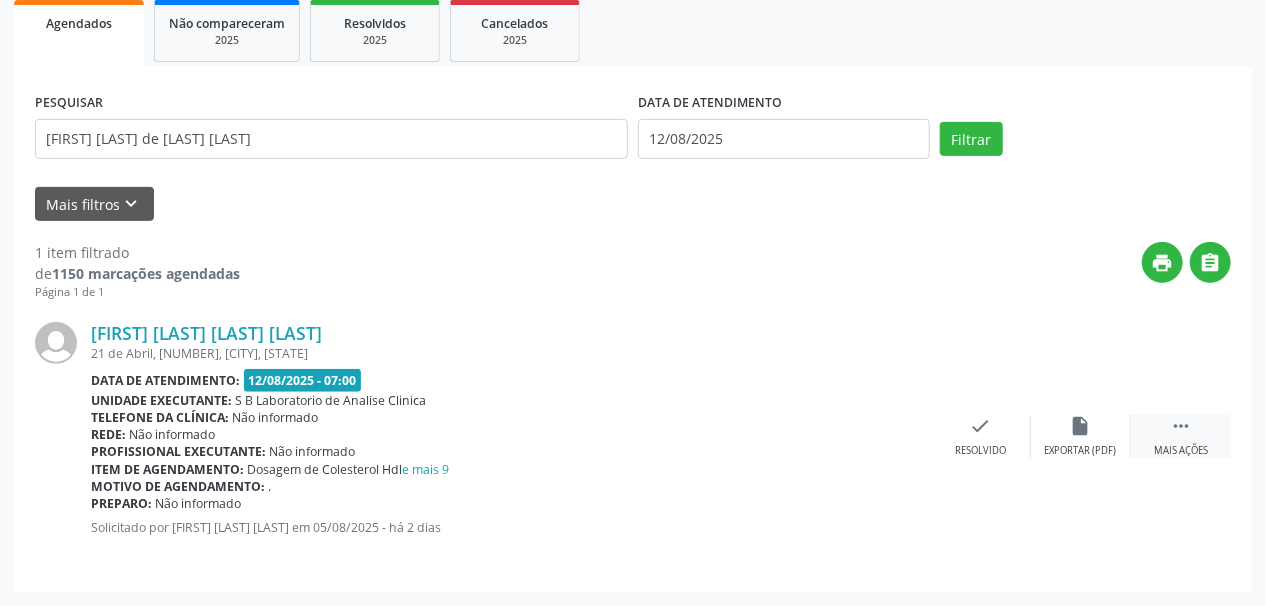 click on "
Mais ações" at bounding box center [1181, 436] 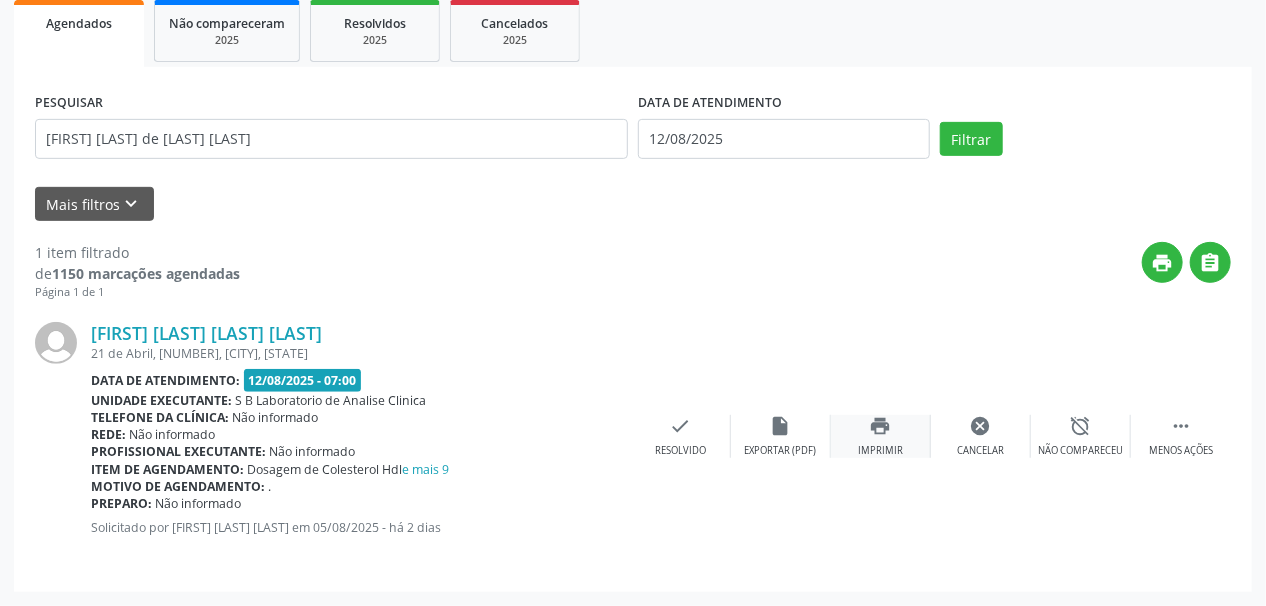 click on "Imprimir" at bounding box center [880, 451] 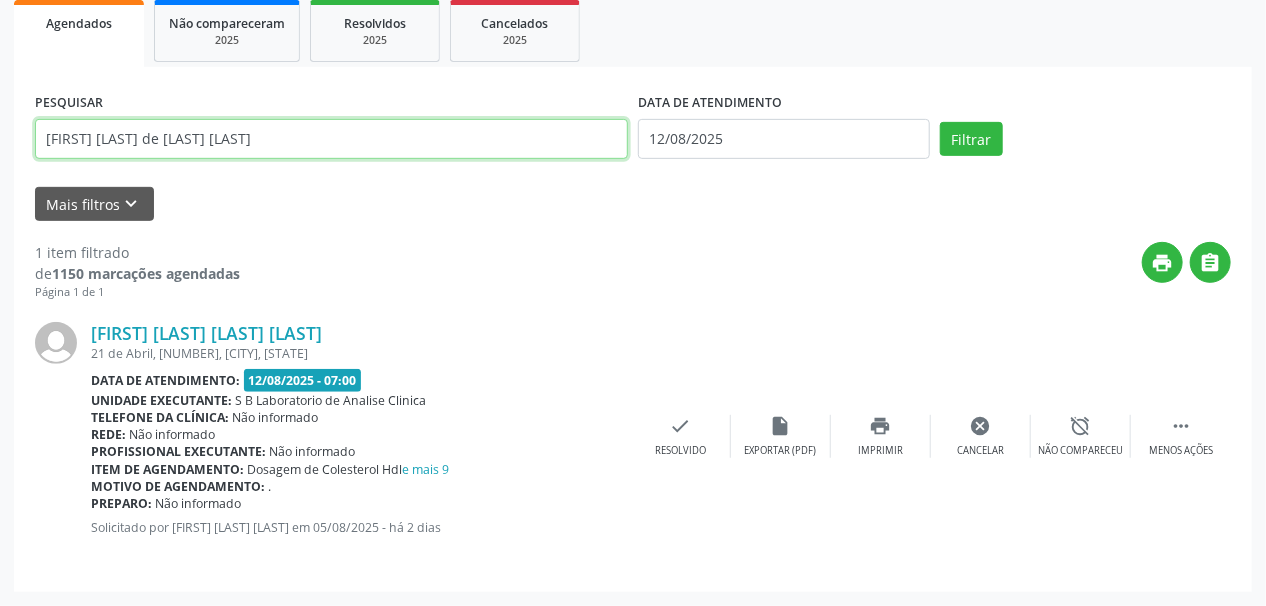 drag, startPoint x: 252, startPoint y: 150, endPoint x: 0, endPoint y: 160, distance: 252.19833 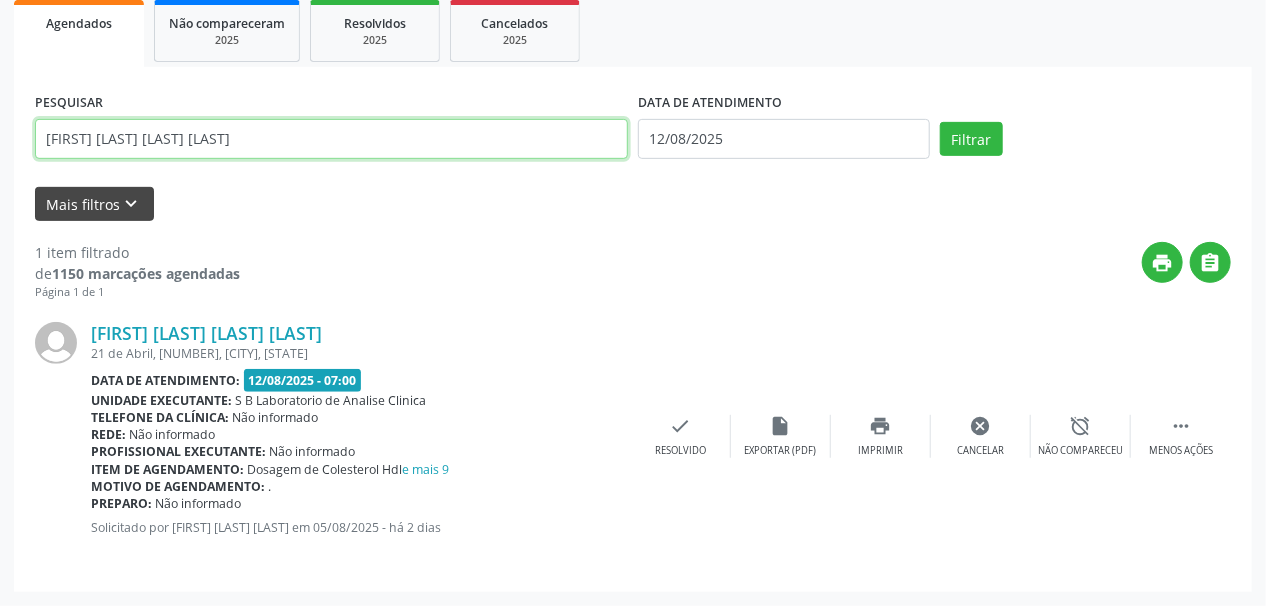 type on "[FIRST] [LAST] [LAST] [LAST]" 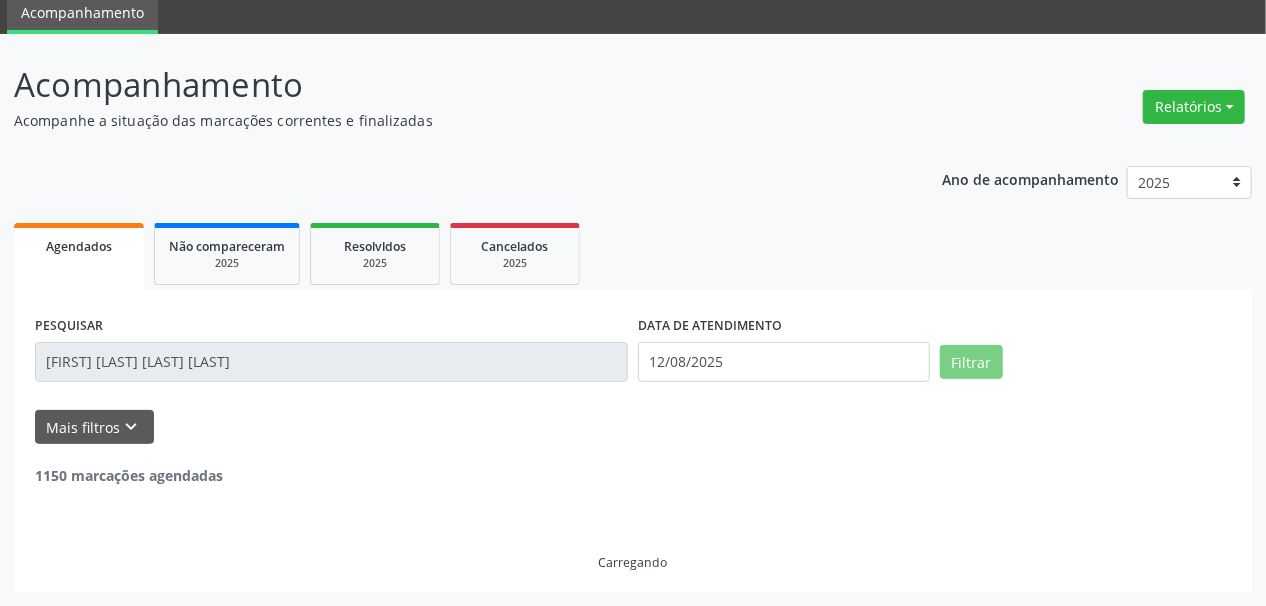 scroll, scrollTop: 299, scrollLeft: 0, axis: vertical 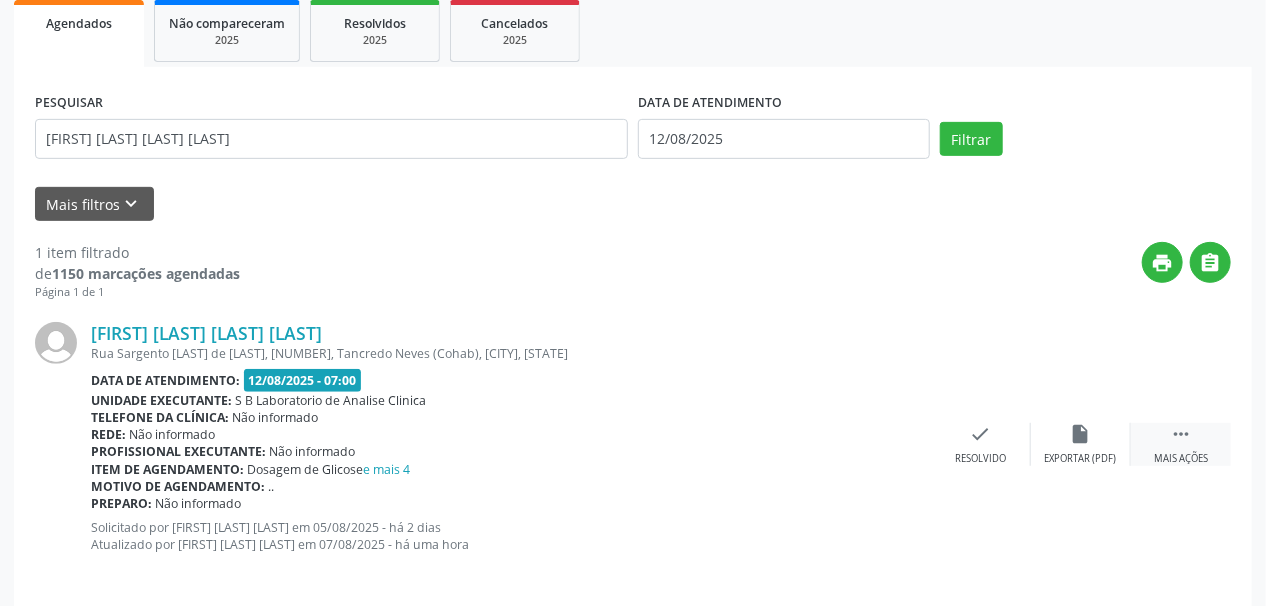 click on "" at bounding box center (1181, 434) 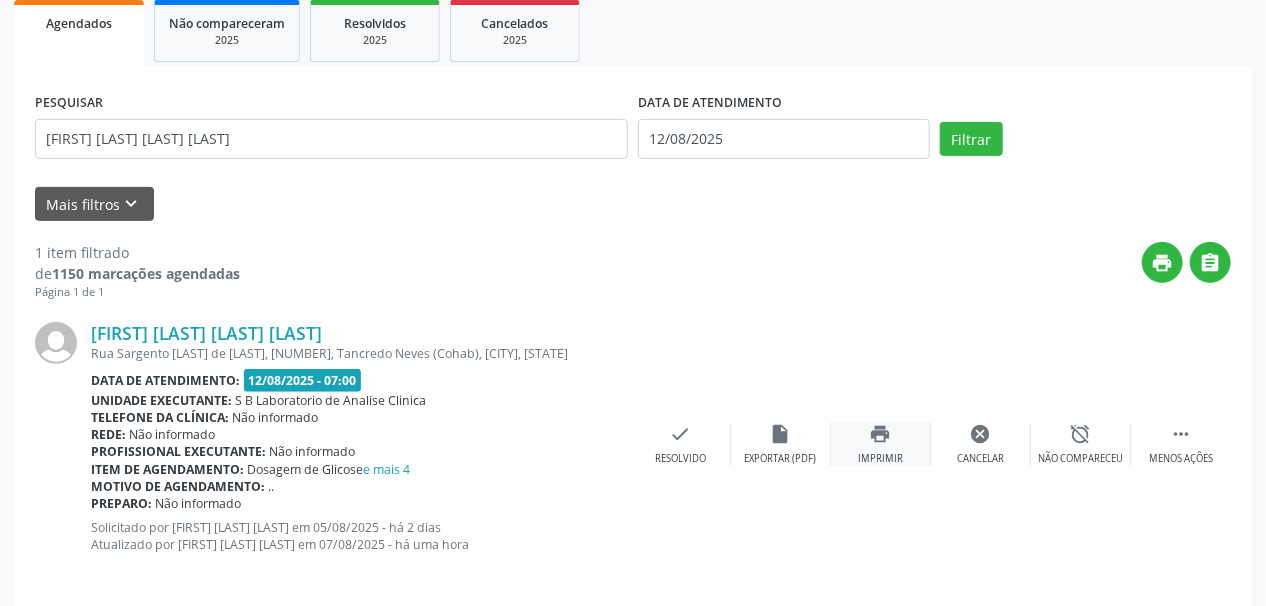 click on "print" at bounding box center (881, 434) 